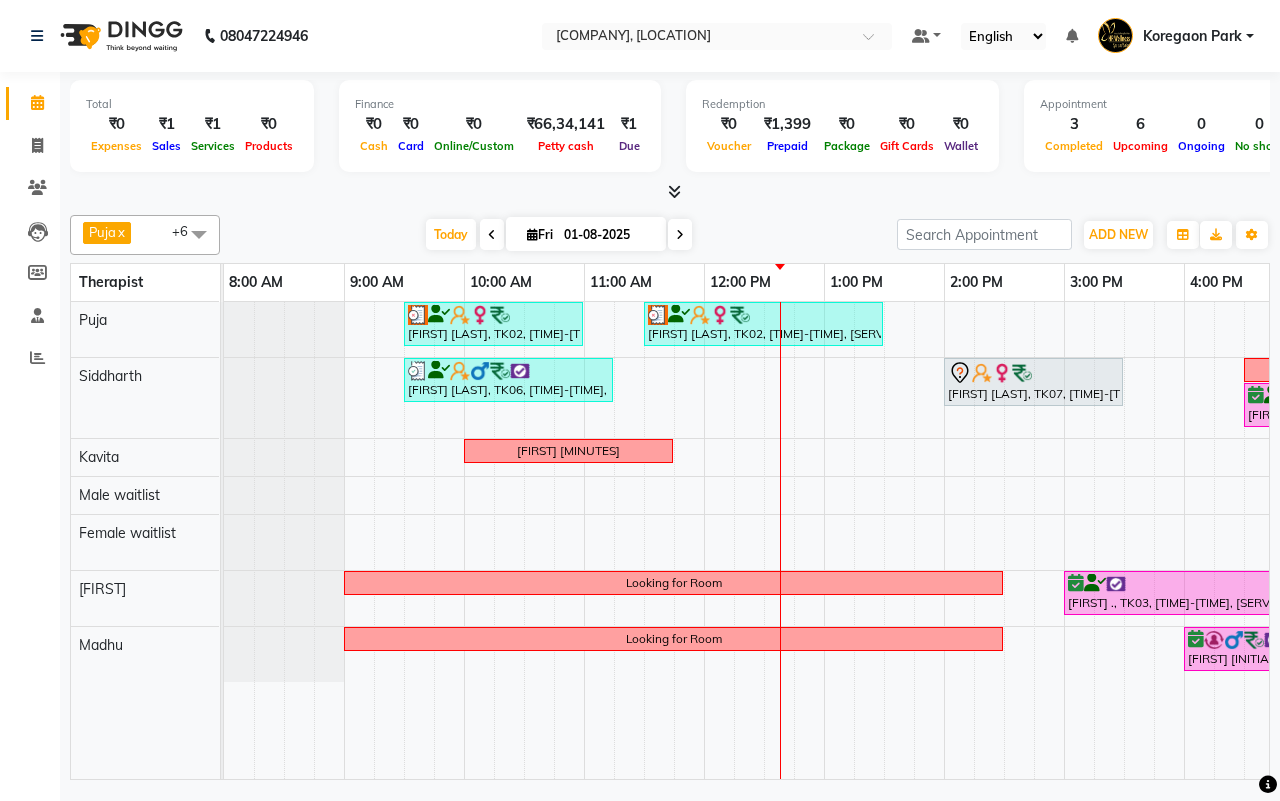 scroll, scrollTop: 0, scrollLeft: 0, axis: both 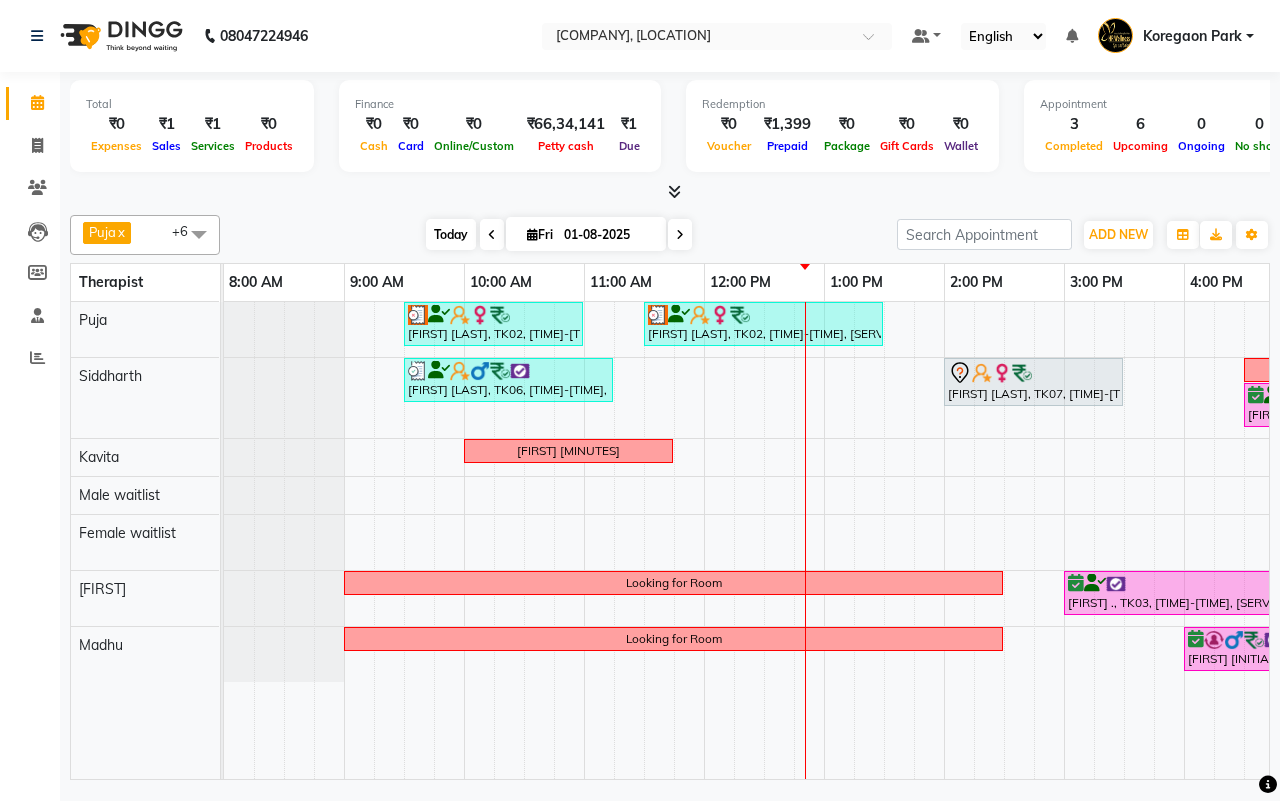 click on "Today" at bounding box center (451, 234) 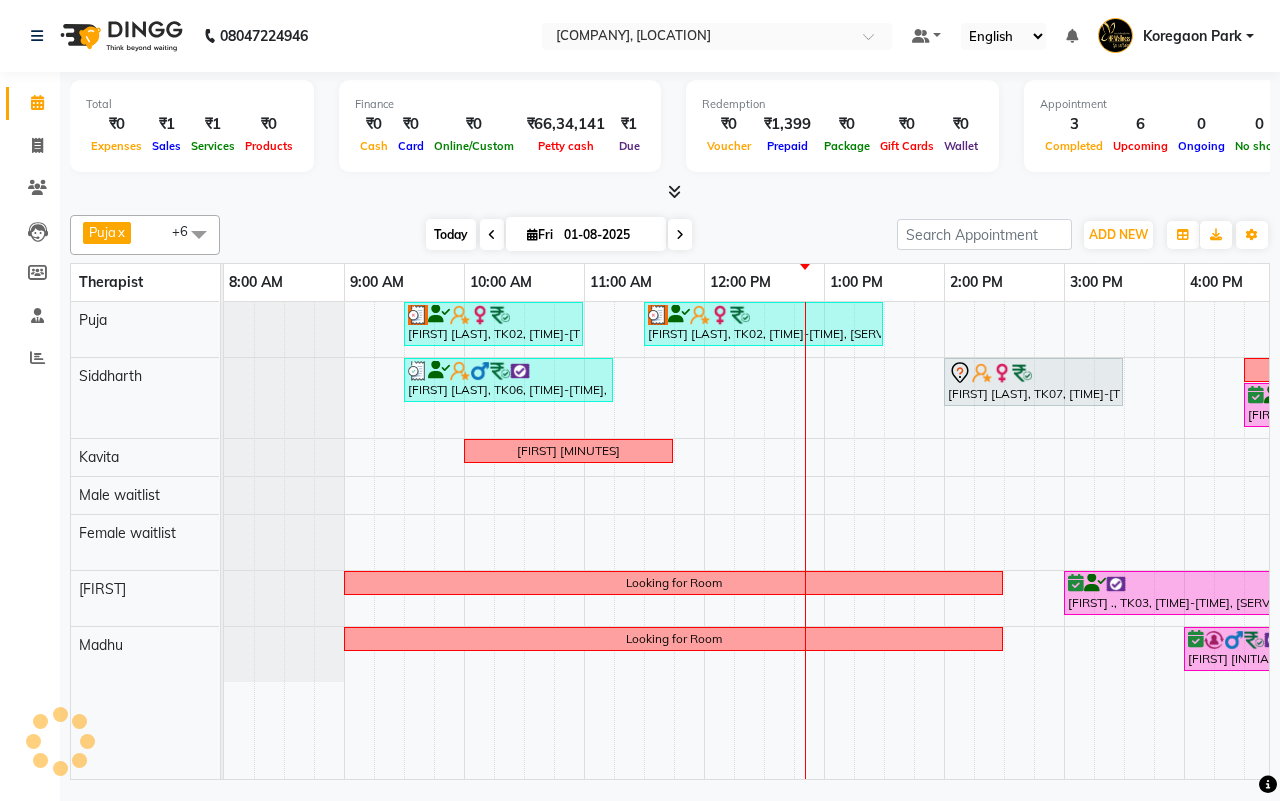 scroll, scrollTop: 0, scrollLeft: 481, axis: horizontal 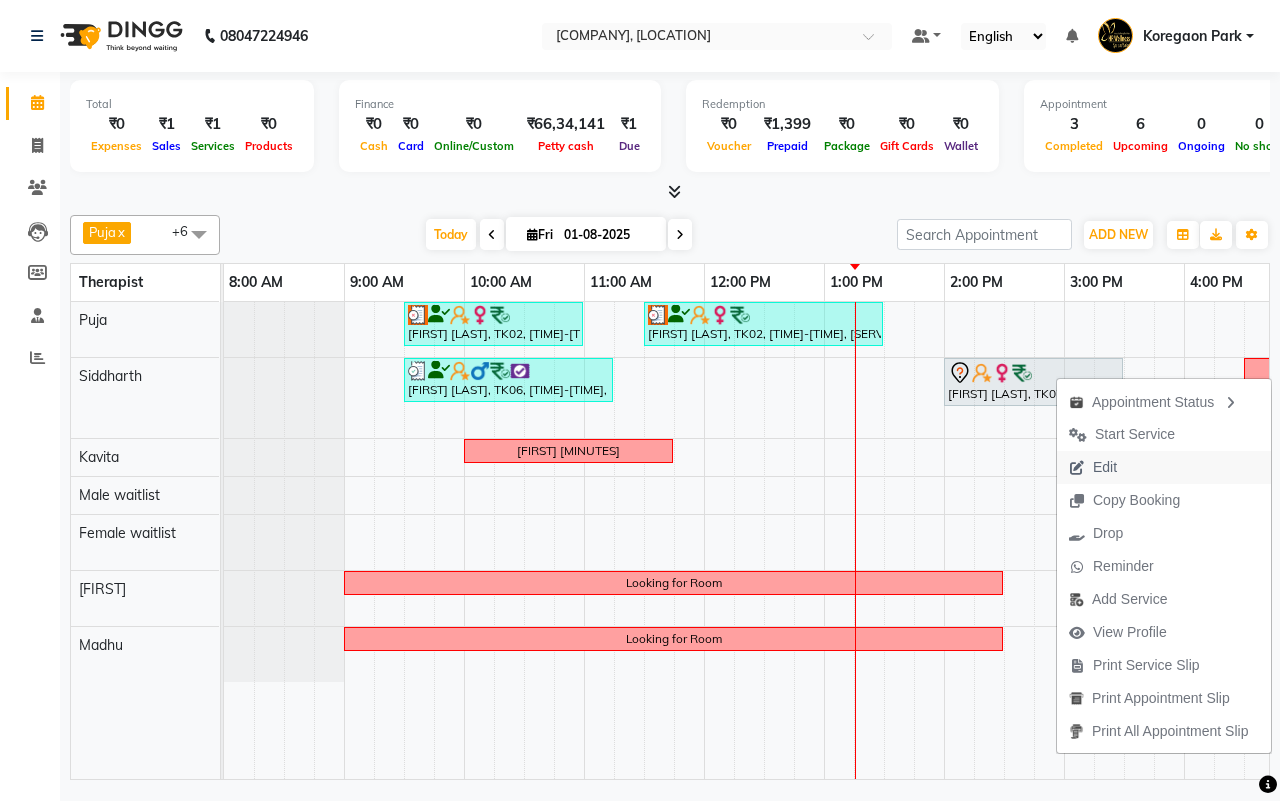 click on "Edit" at bounding box center [1164, 467] 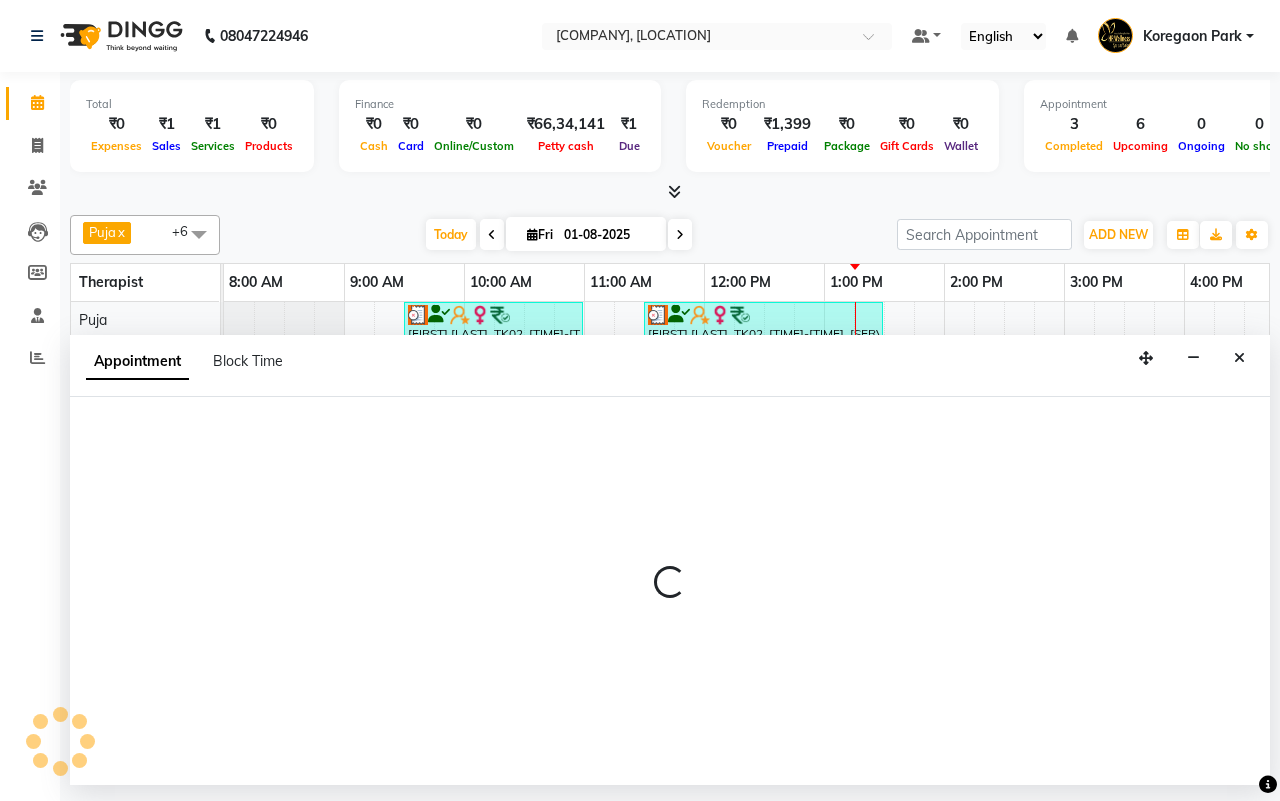select on "tentative" 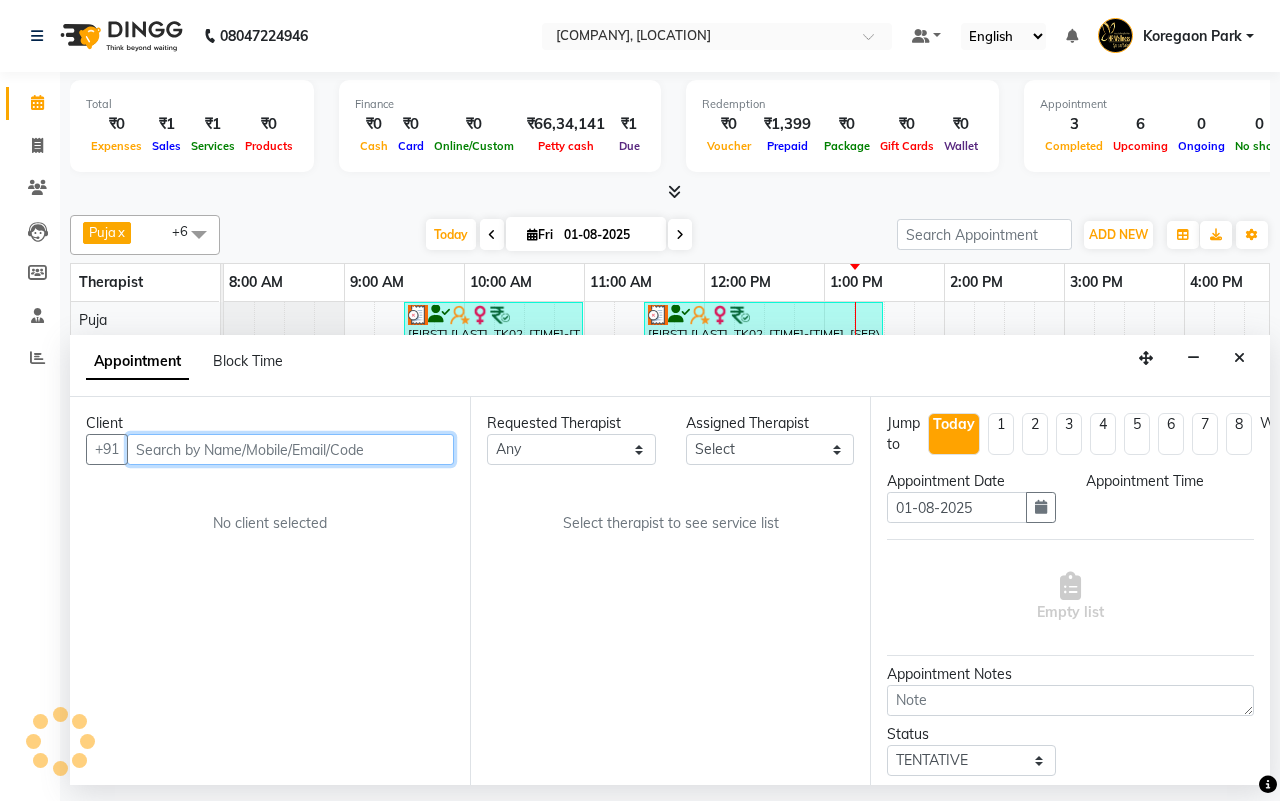 select on "16489" 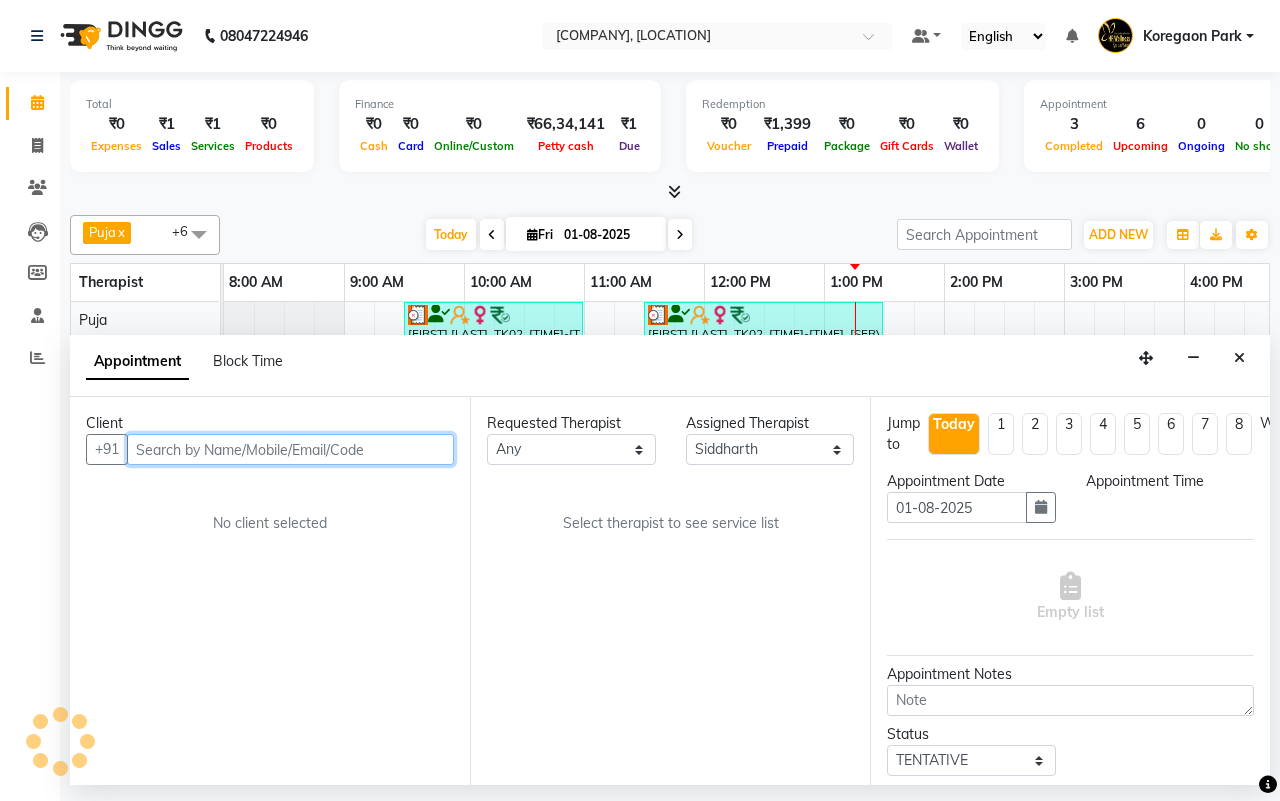select on "840" 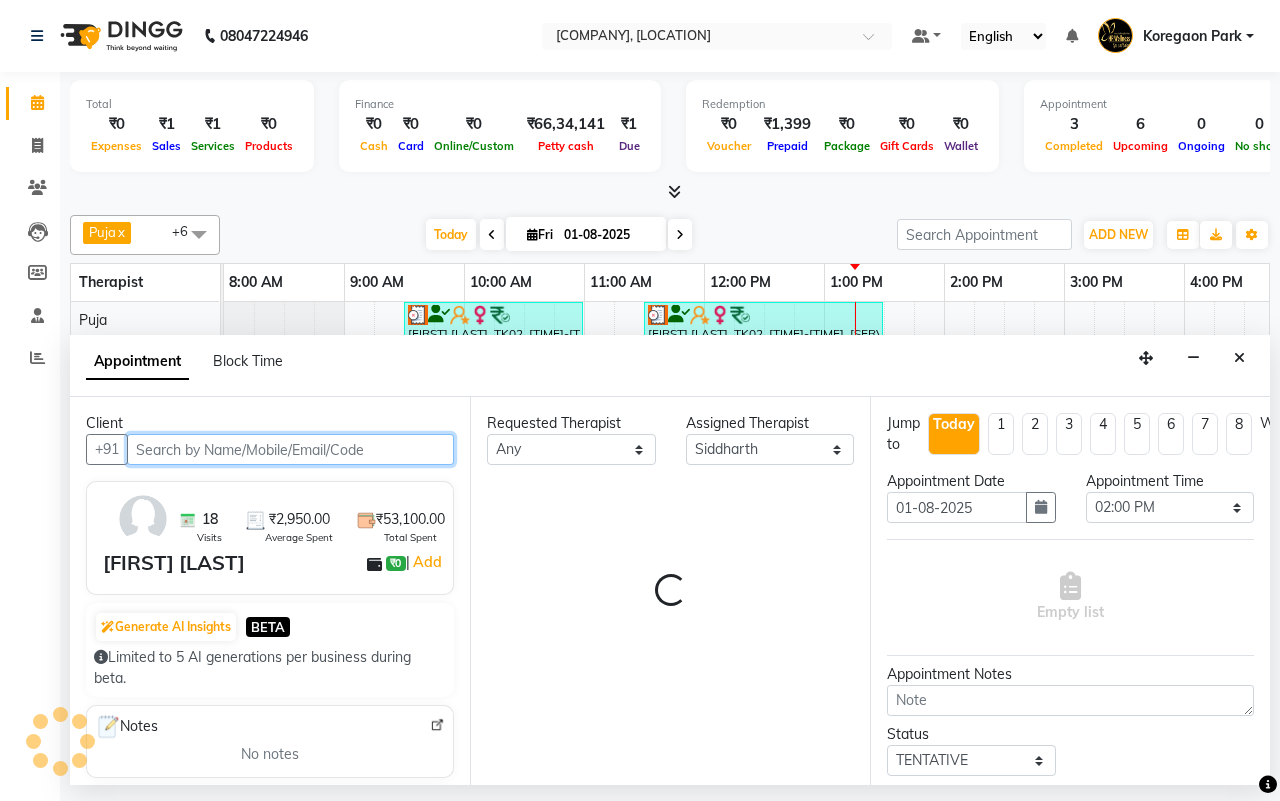 scroll, scrollTop: 0, scrollLeft: 515, axis: horizontal 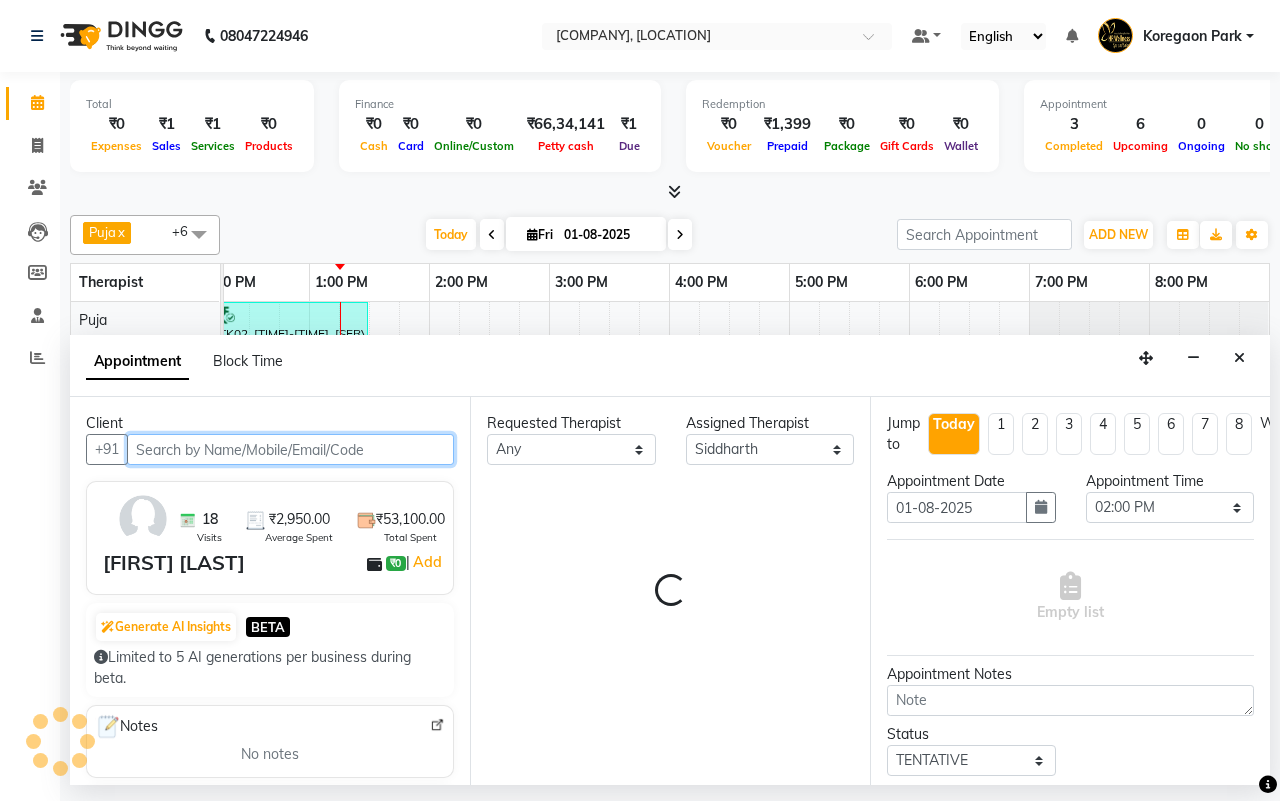 select on "1342" 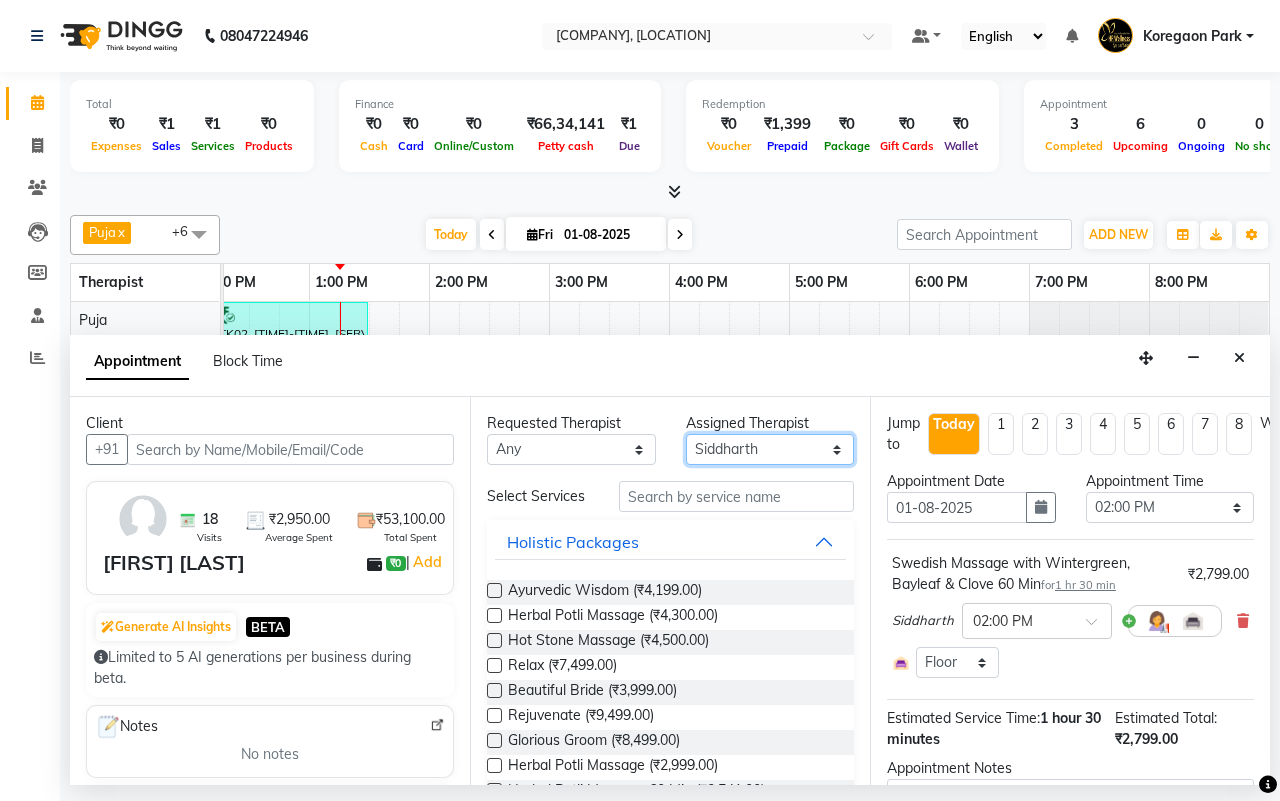 click on "Select Female waitlist Female waitlist 1 [FIRST] [FIRST] [FIRST] [FIRST]  Male waitlist [FIRST] [FIRST] [FIRST] [FIRST]" at bounding box center [770, 449] 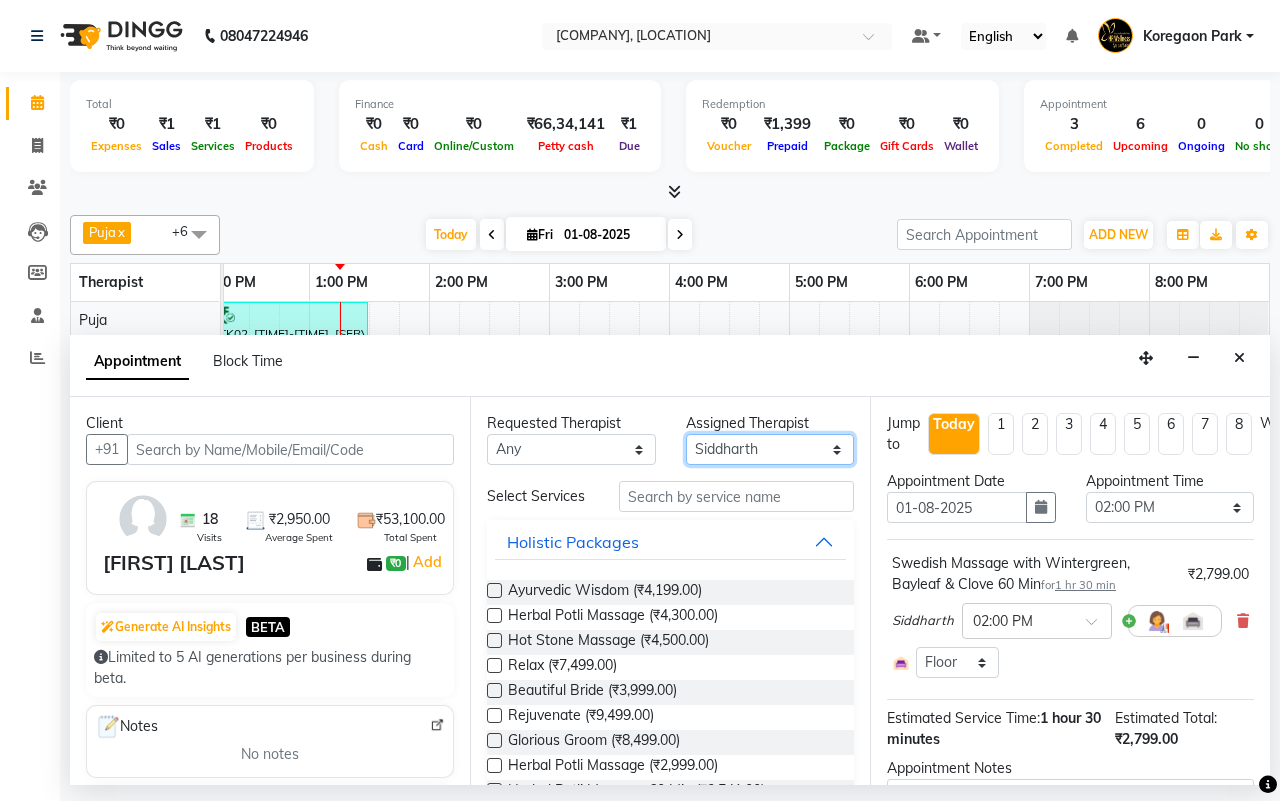 select on "19506" 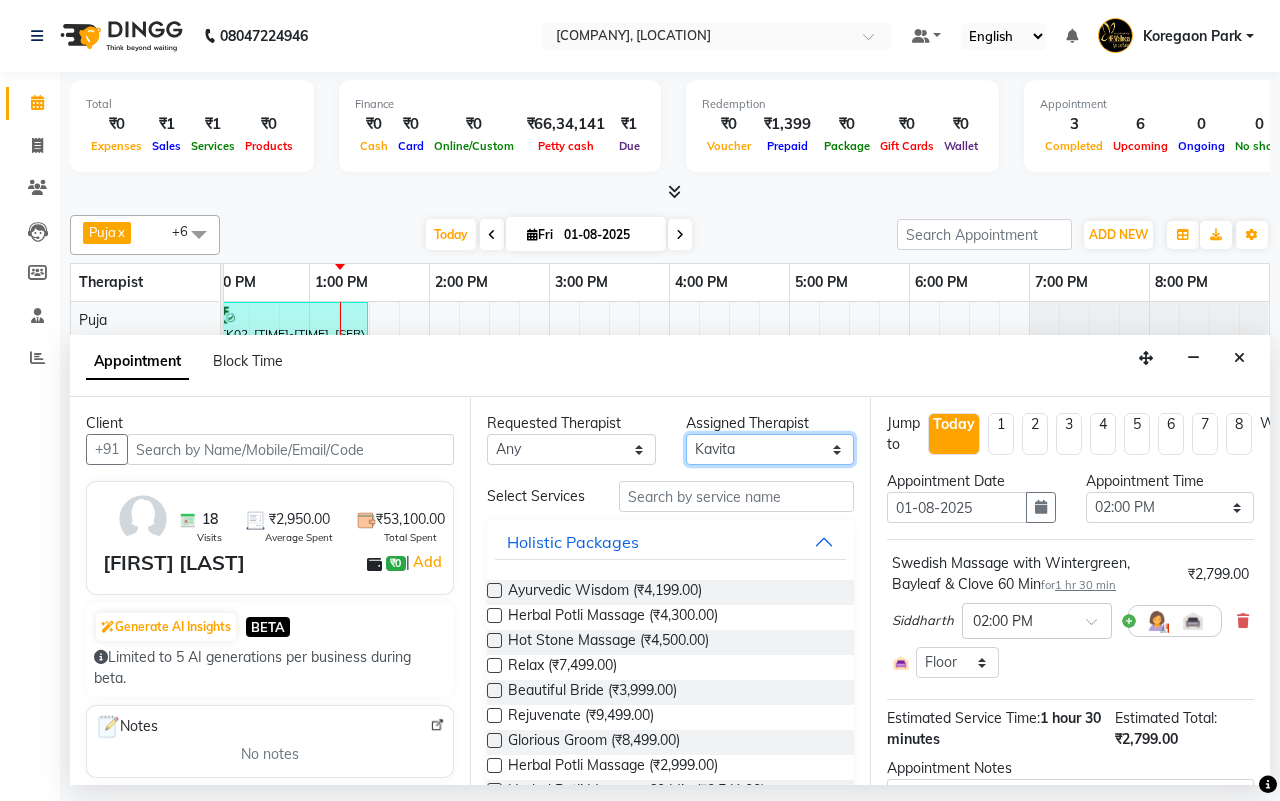 click on "Select Female waitlist Female waitlist 1 [FIRST] [FIRST] [FIRST] [FIRST]  Male waitlist [FIRST] [FIRST] [FIRST] [FIRST]" at bounding box center [770, 449] 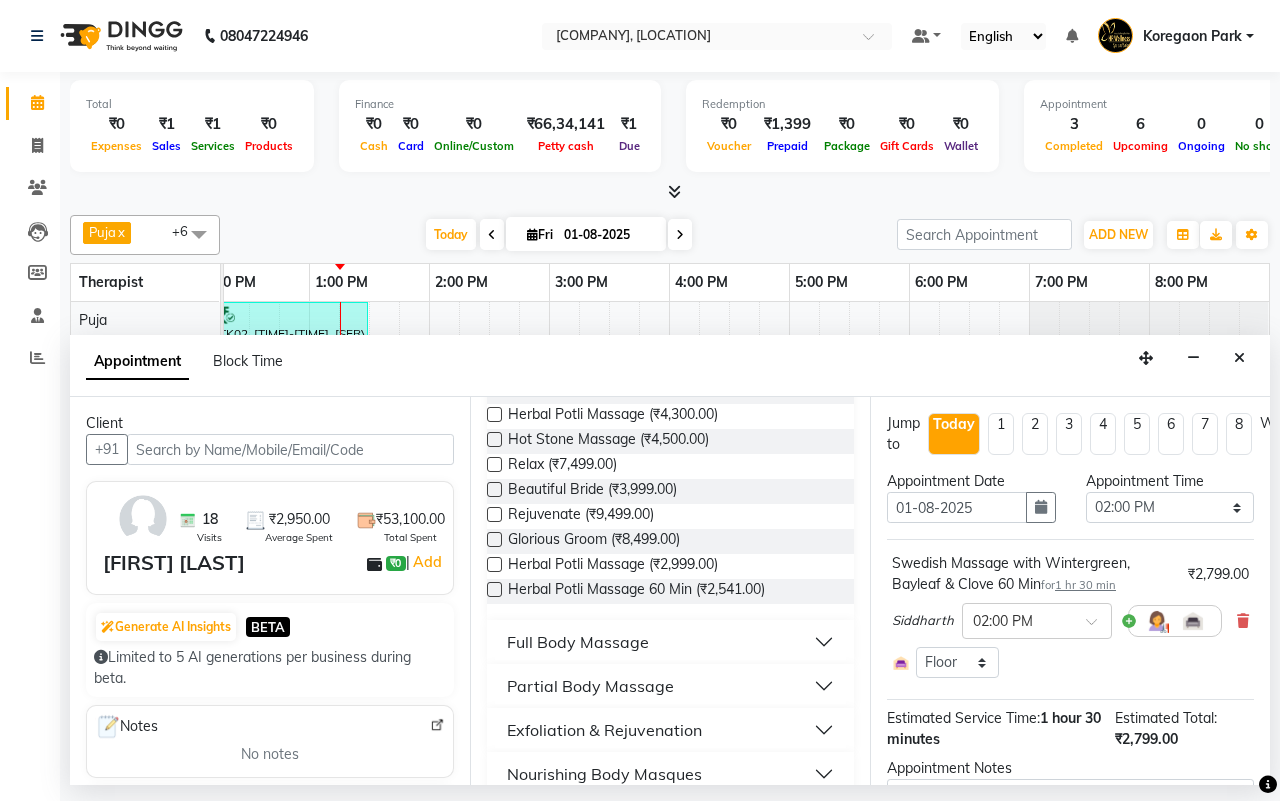 scroll, scrollTop: 253, scrollLeft: 0, axis: vertical 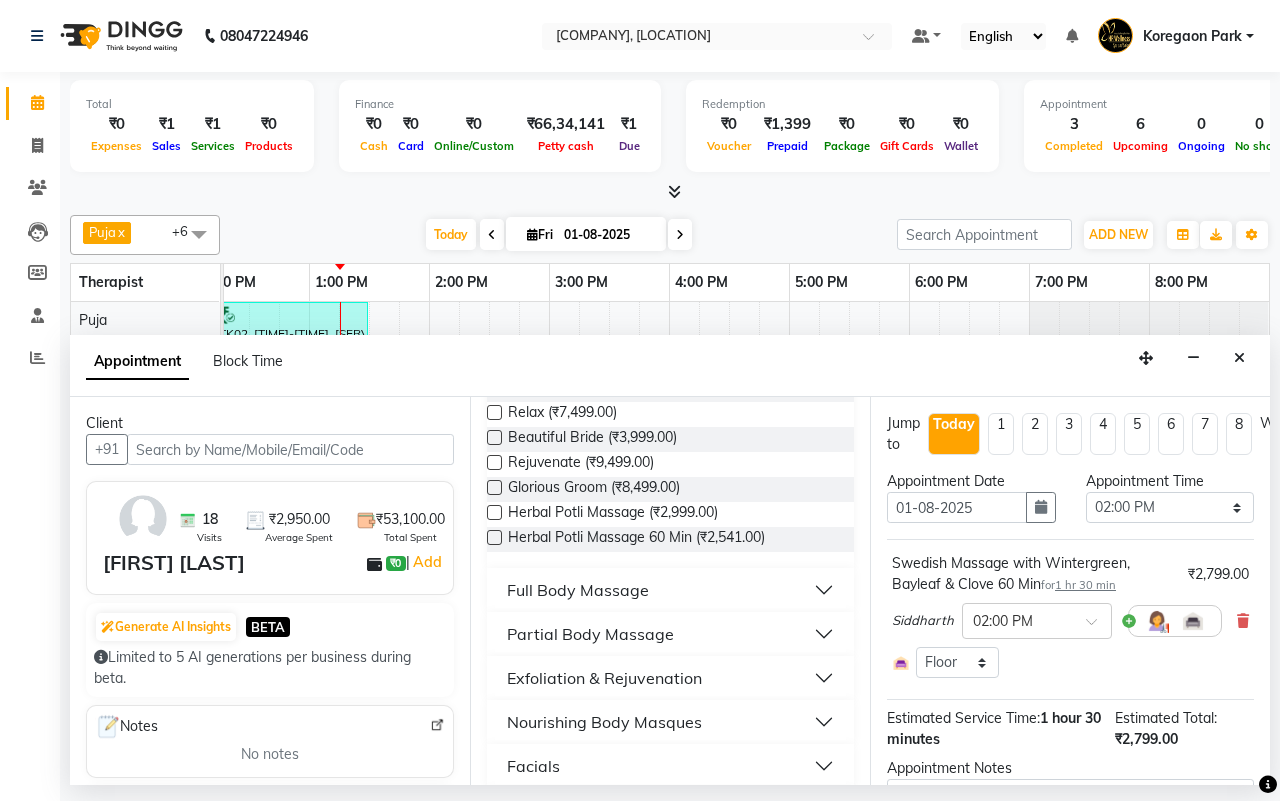 click on "Full Body Massage" at bounding box center [670, 590] 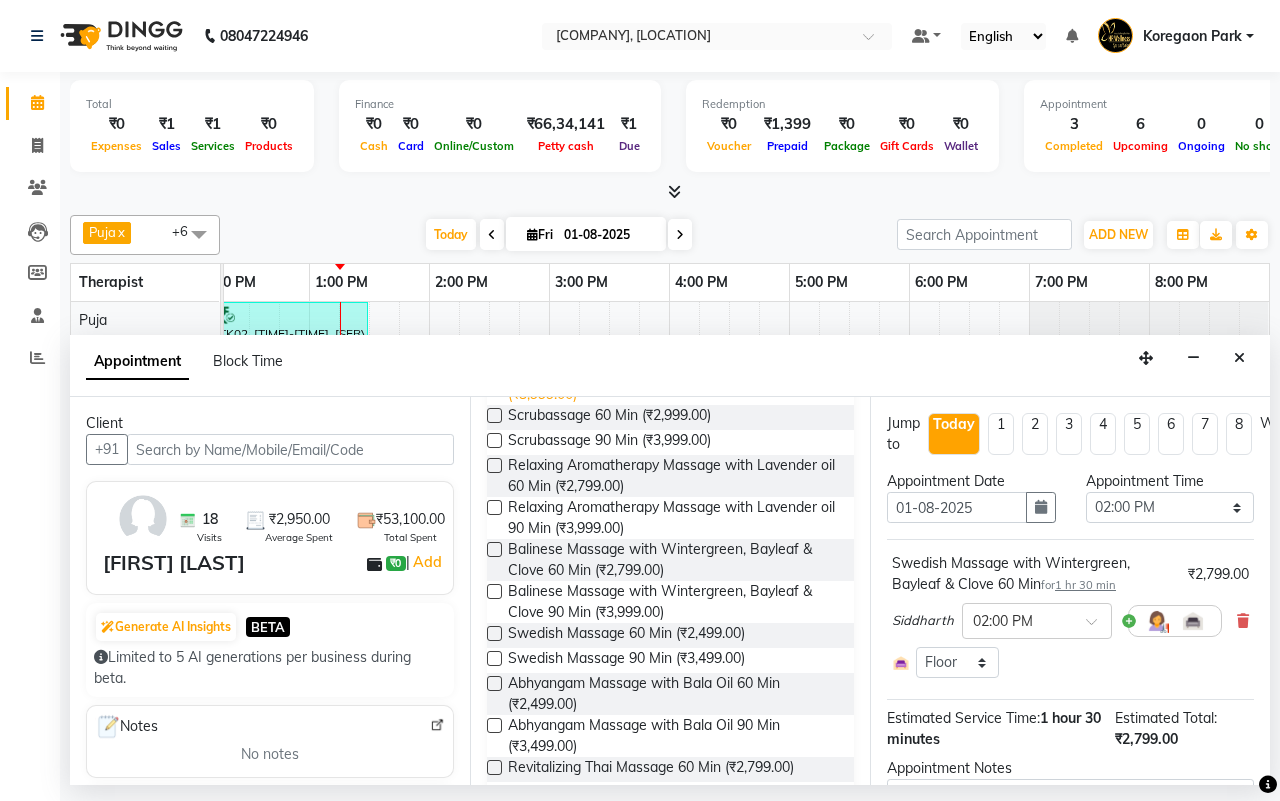 scroll, scrollTop: 628, scrollLeft: 0, axis: vertical 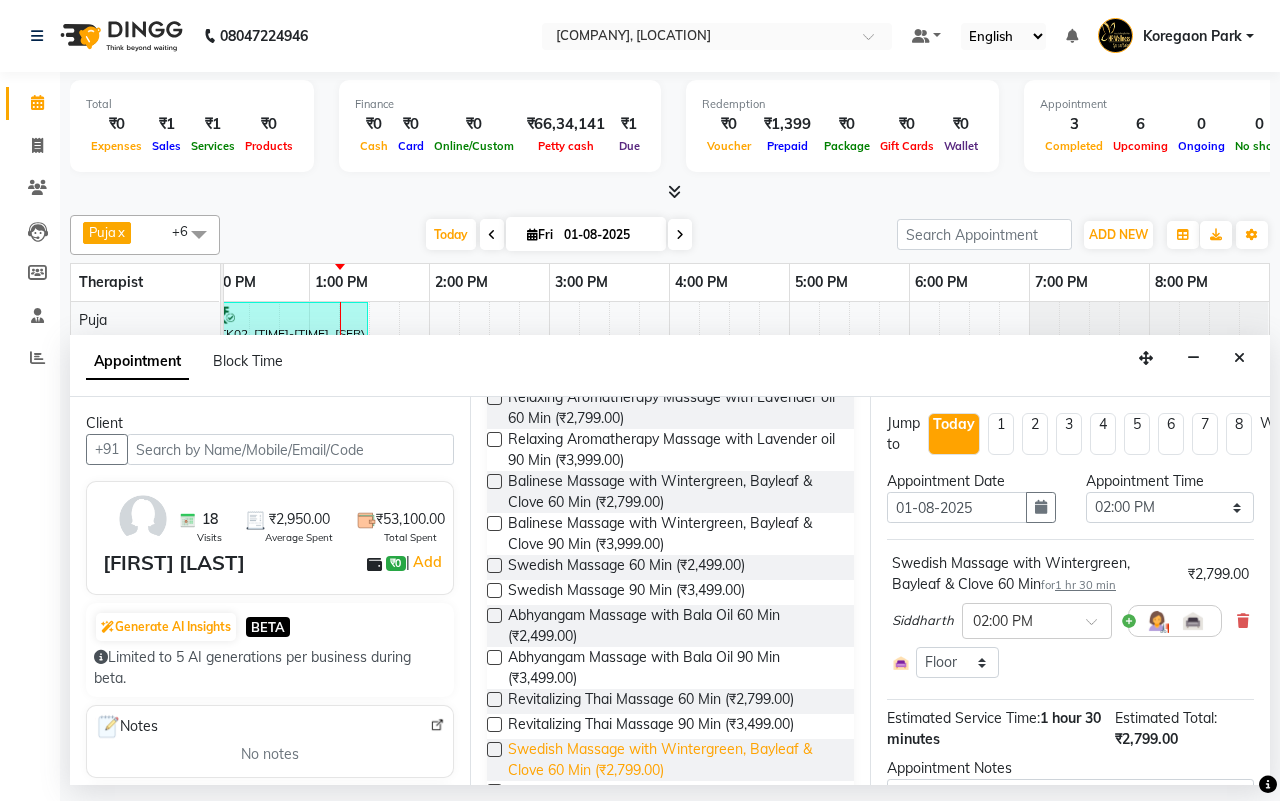 click on "Swedish Massage with Wintergreen, Bayleaf & Clove 60 Min (₹2,799.00)" at bounding box center [673, 760] 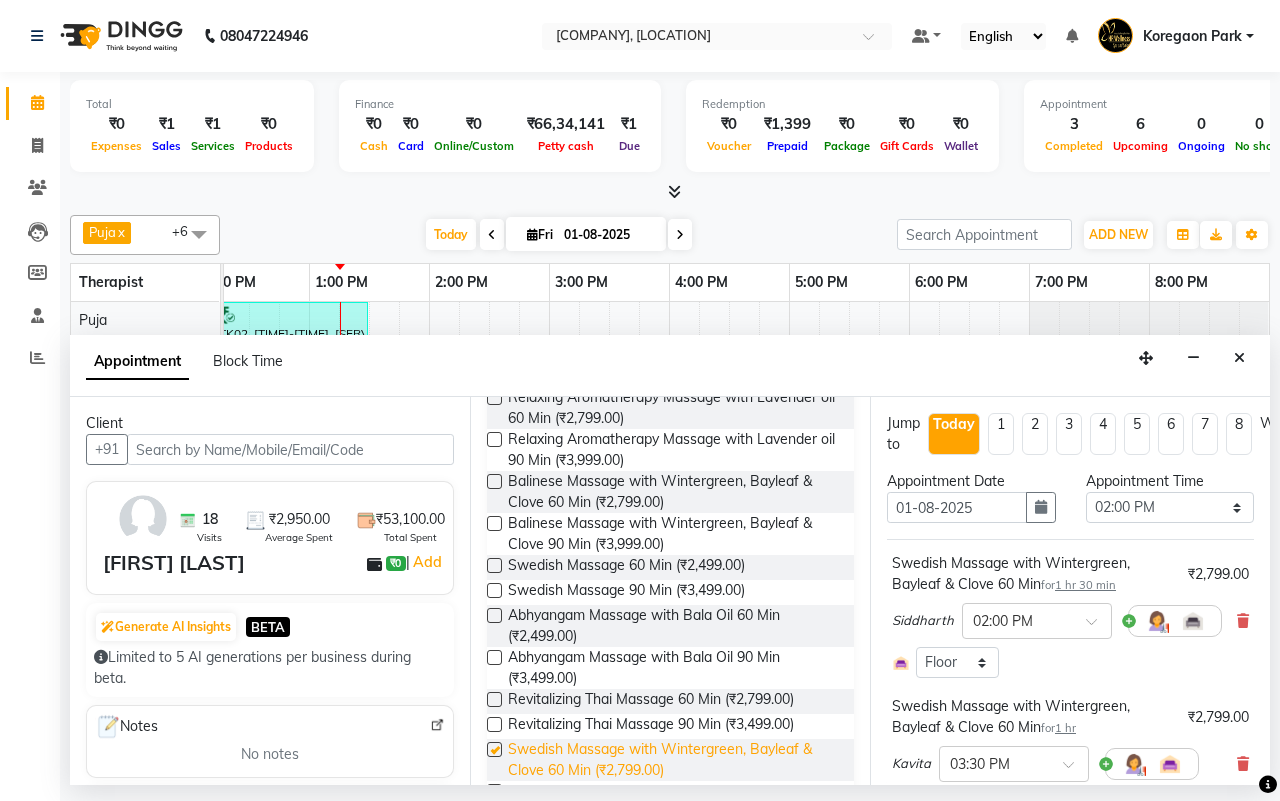 checkbox on "false" 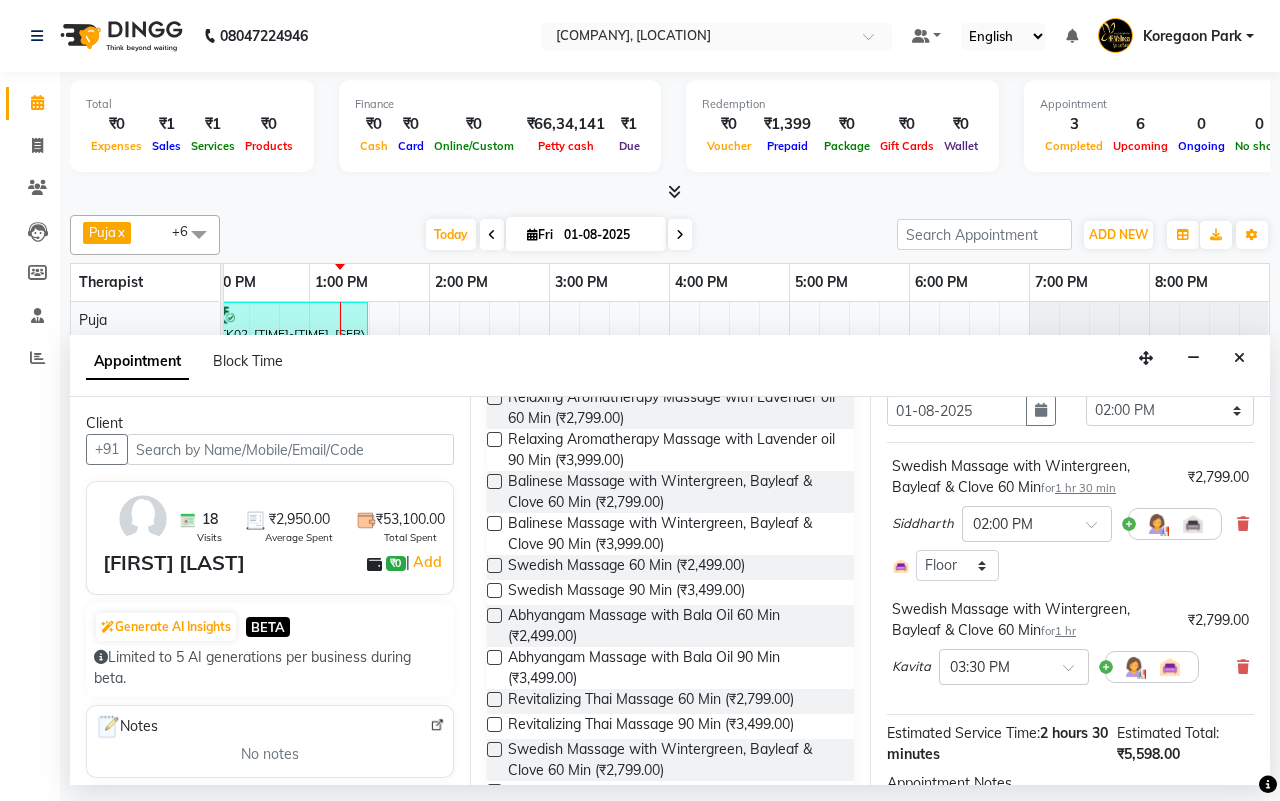 scroll, scrollTop: 250, scrollLeft: 0, axis: vertical 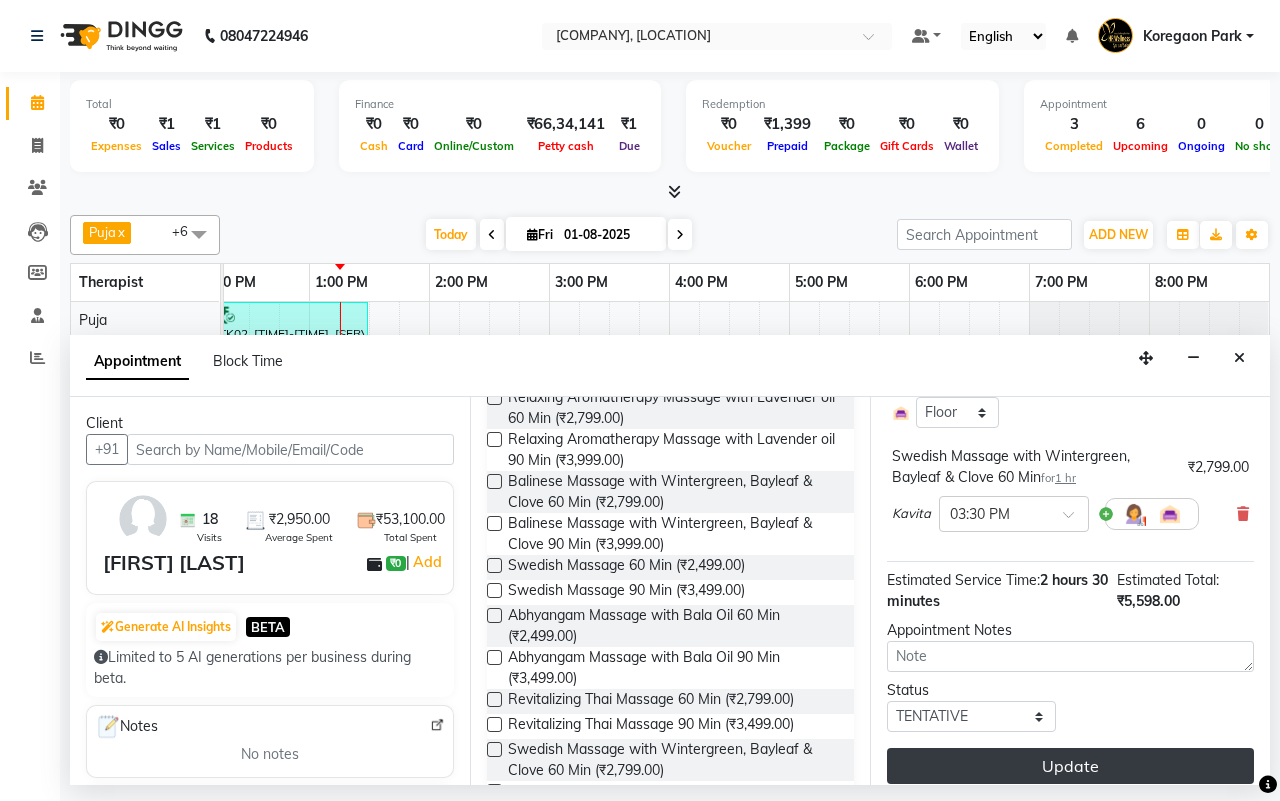 click on "Update" at bounding box center (1070, 766) 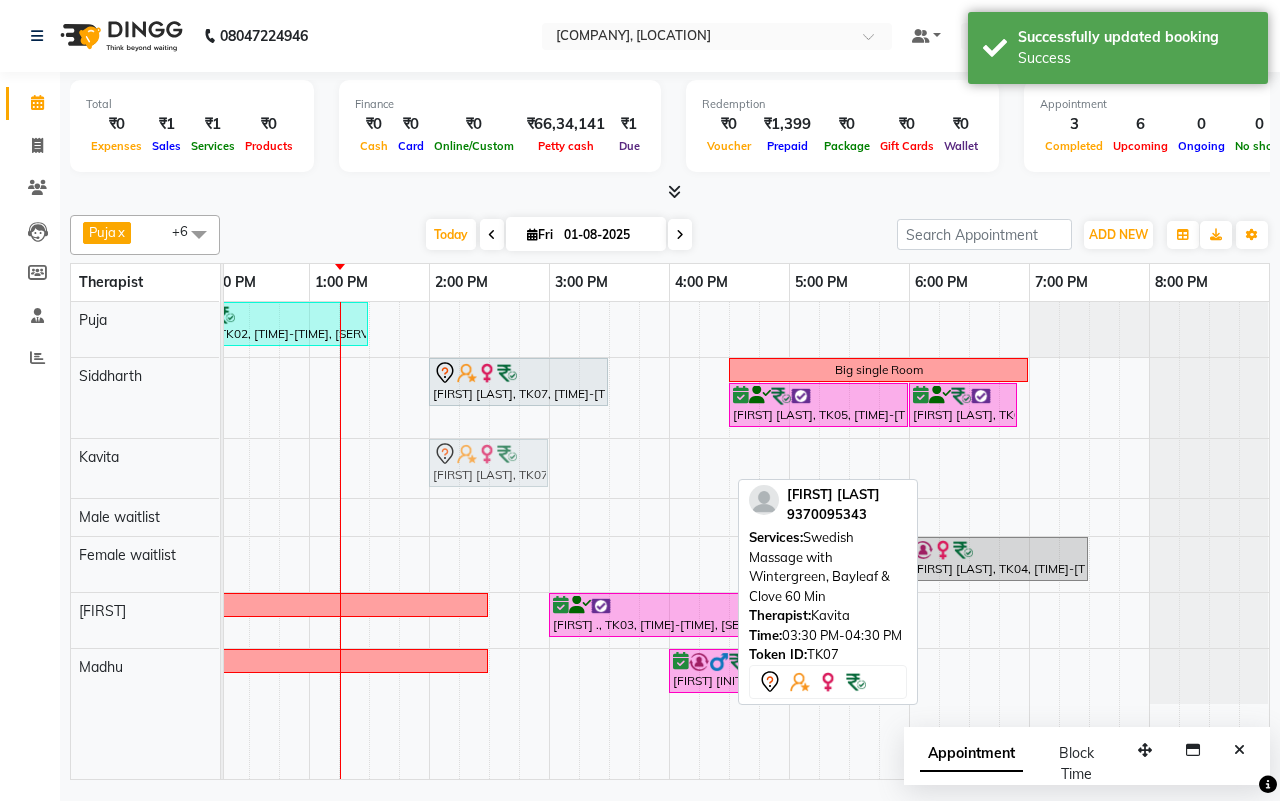drag, startPoint x: 633, startPoint y: 452, endPoint x: 465, endPoint y: 486, distance: 171.40594 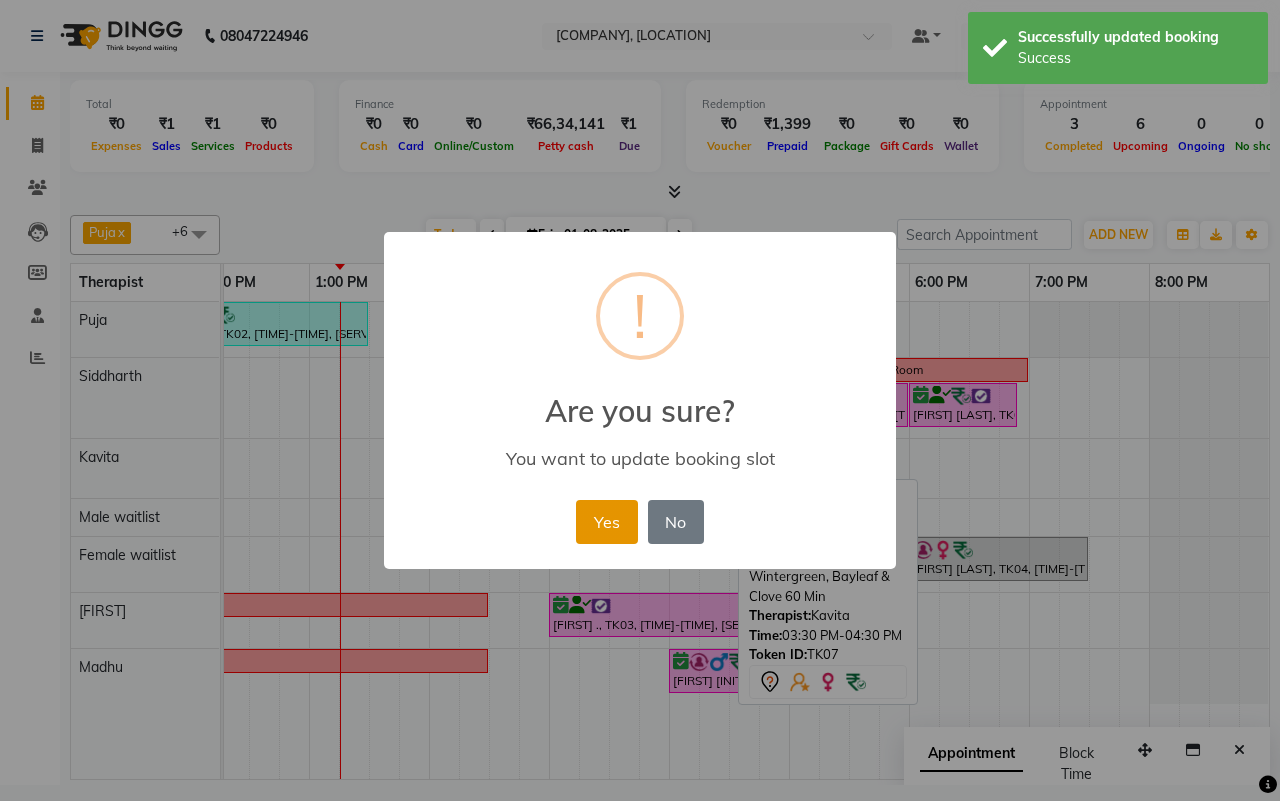click on "Yes" at bounding box center [606, 522] 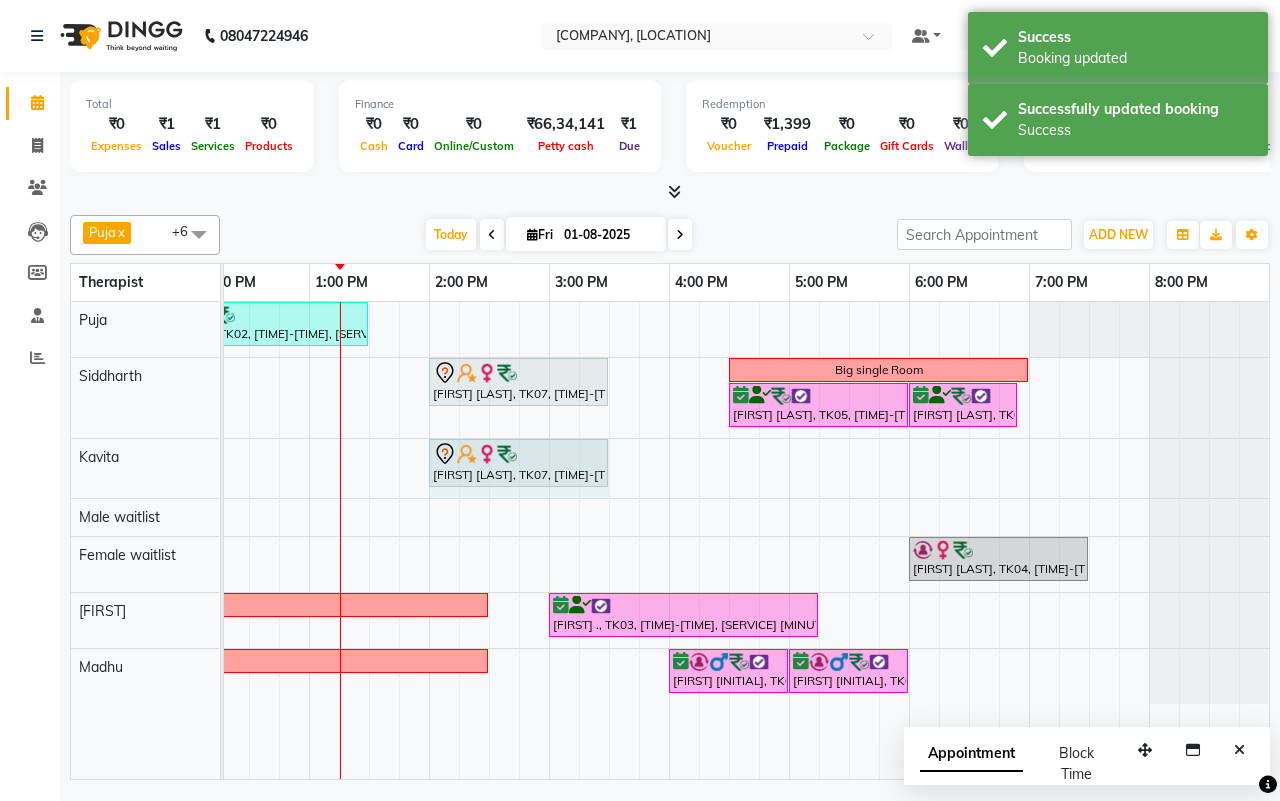 drag, startPoint x: 546, startPoint y: 456, endPoint x: 586, endPoint y: 452, distance: 40.1995 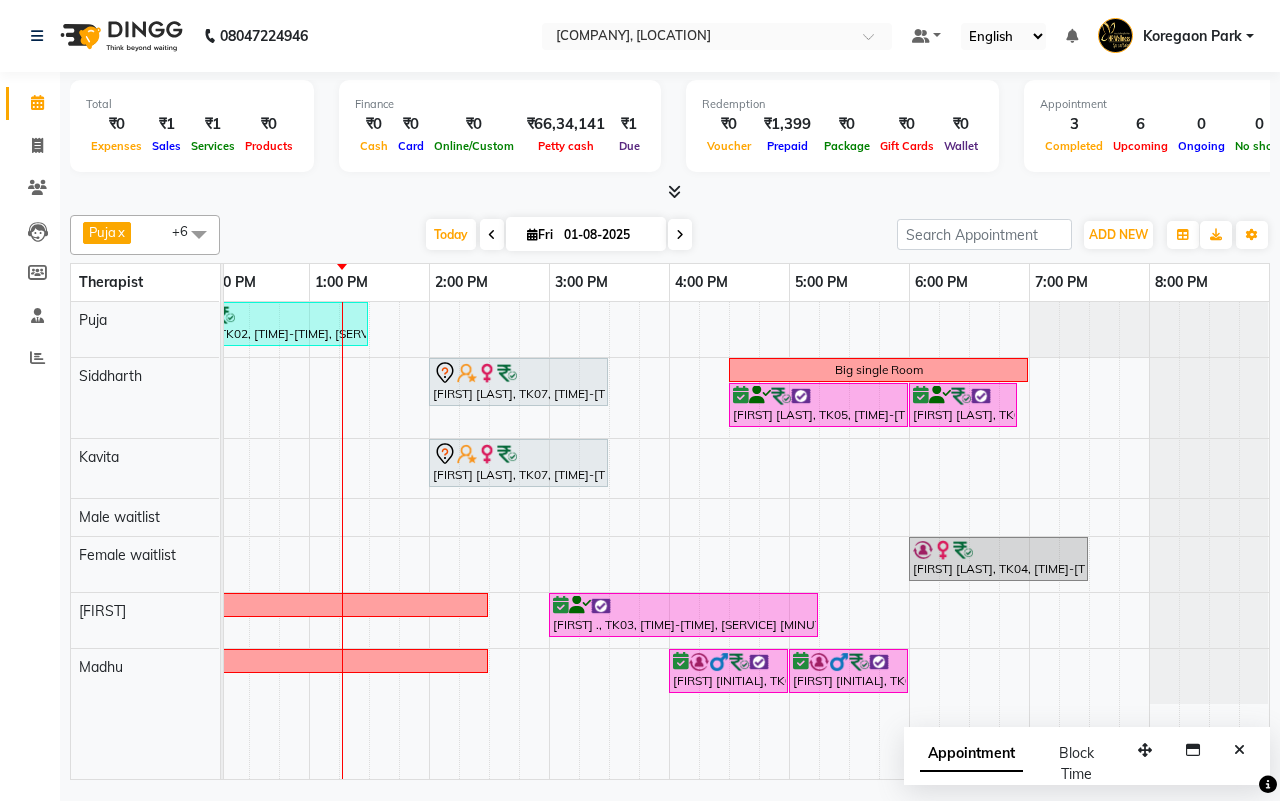 scroll, scrollTop: 0, scrollLeft: 55, axis: horizontal 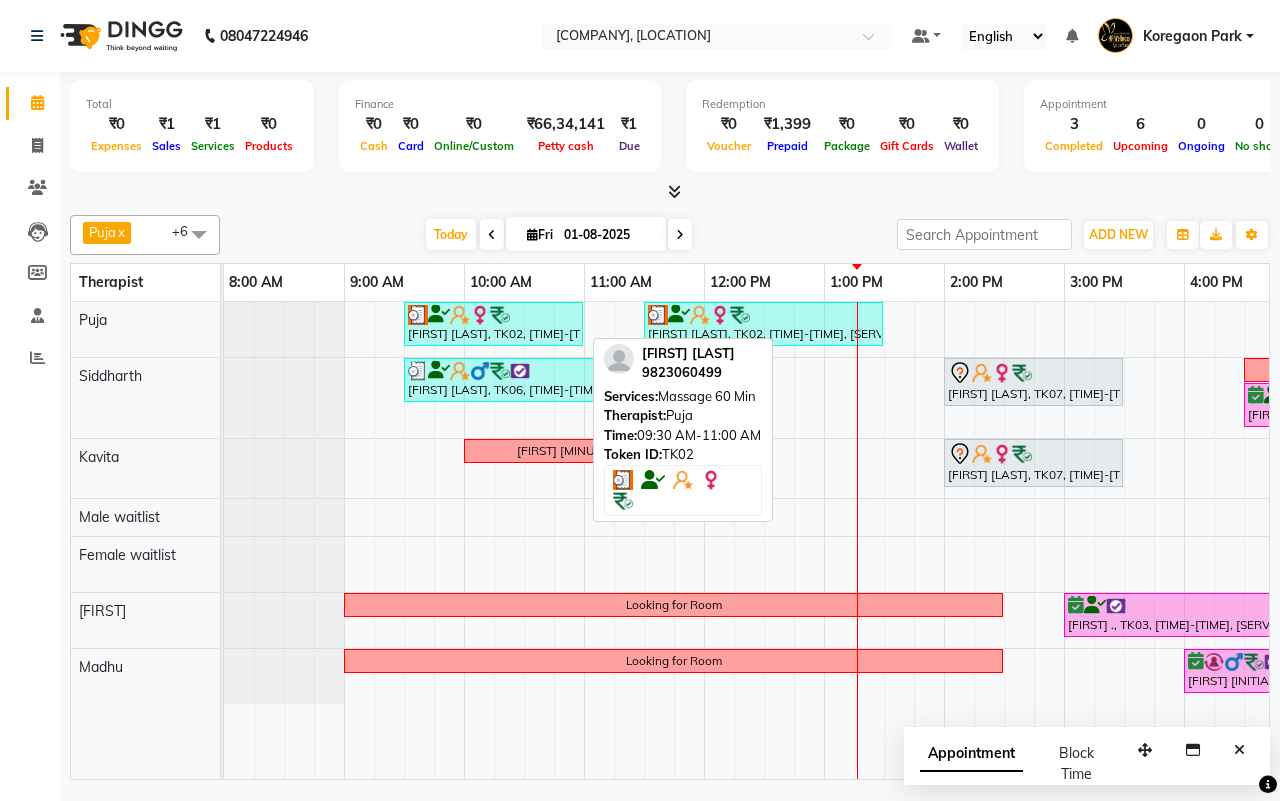 click at bounding box center (493, 315) 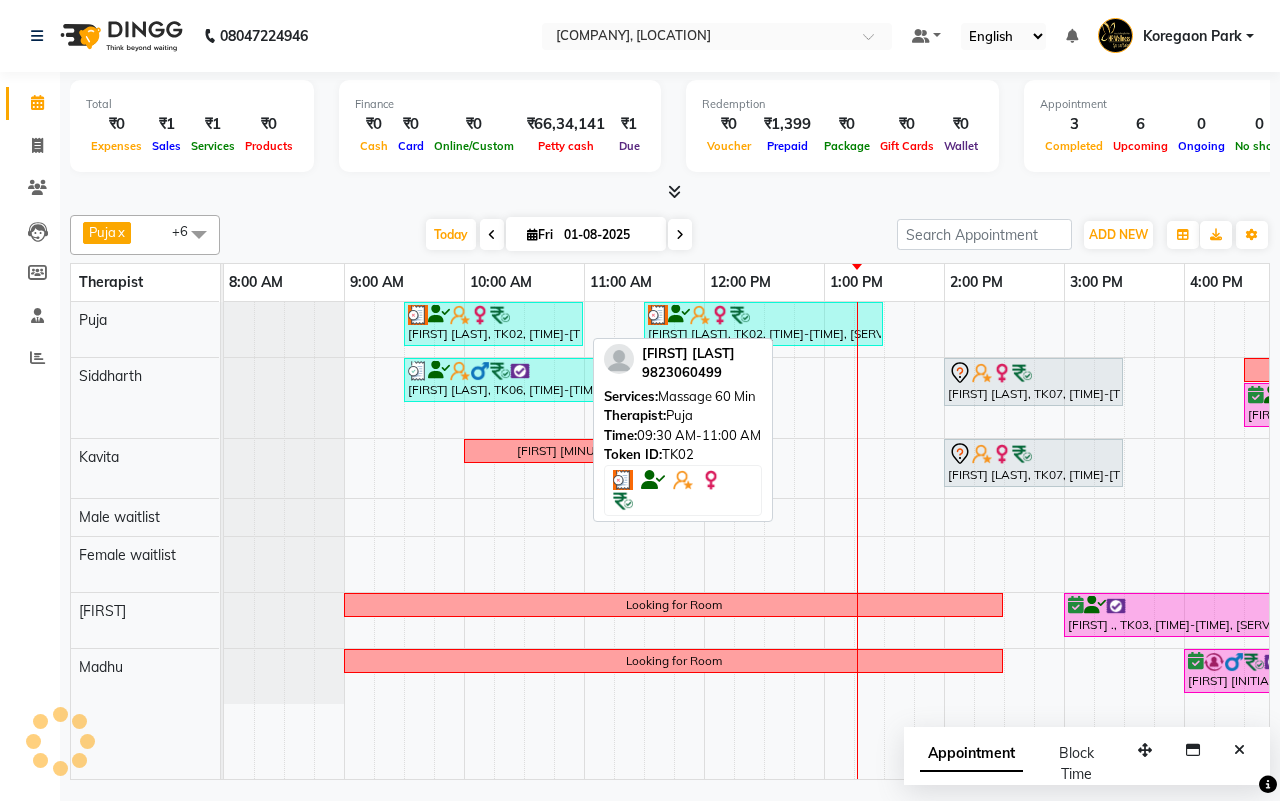 click at bounding box center (493, 315) 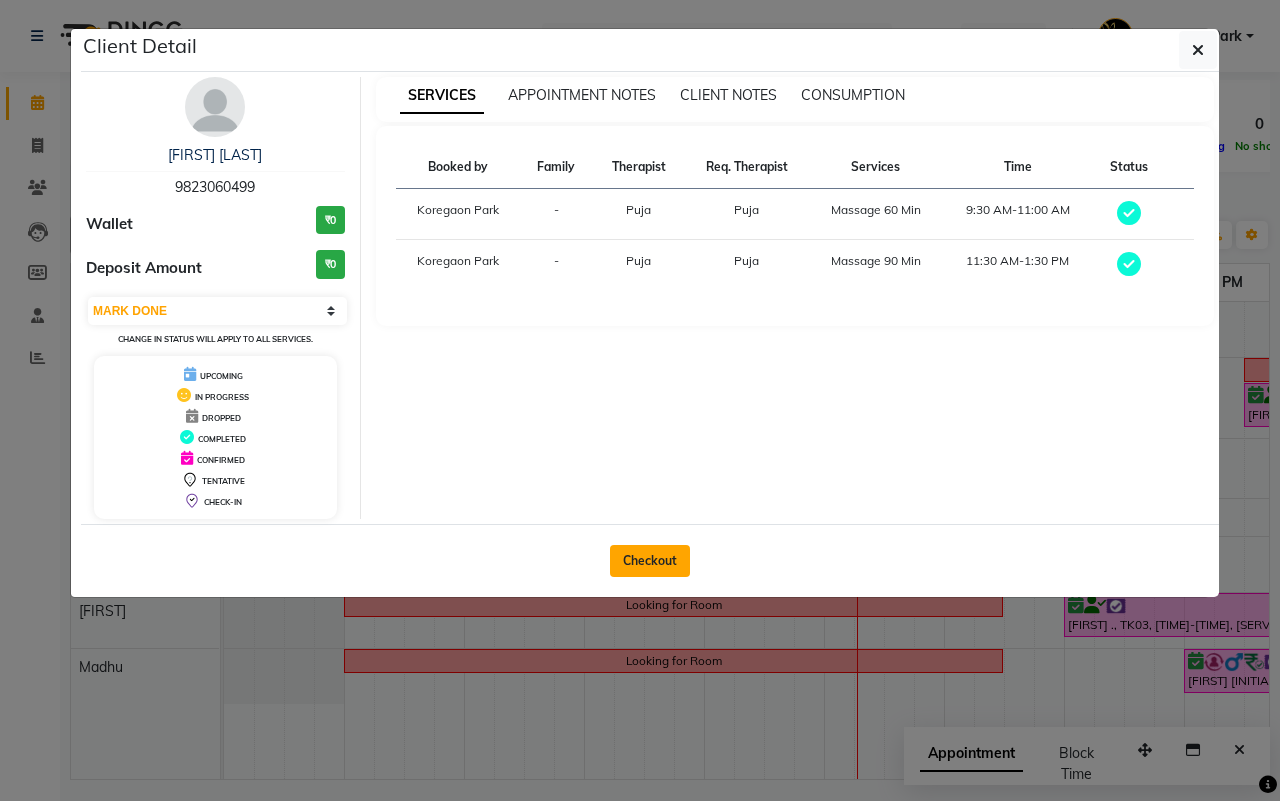 click on "Checkout" 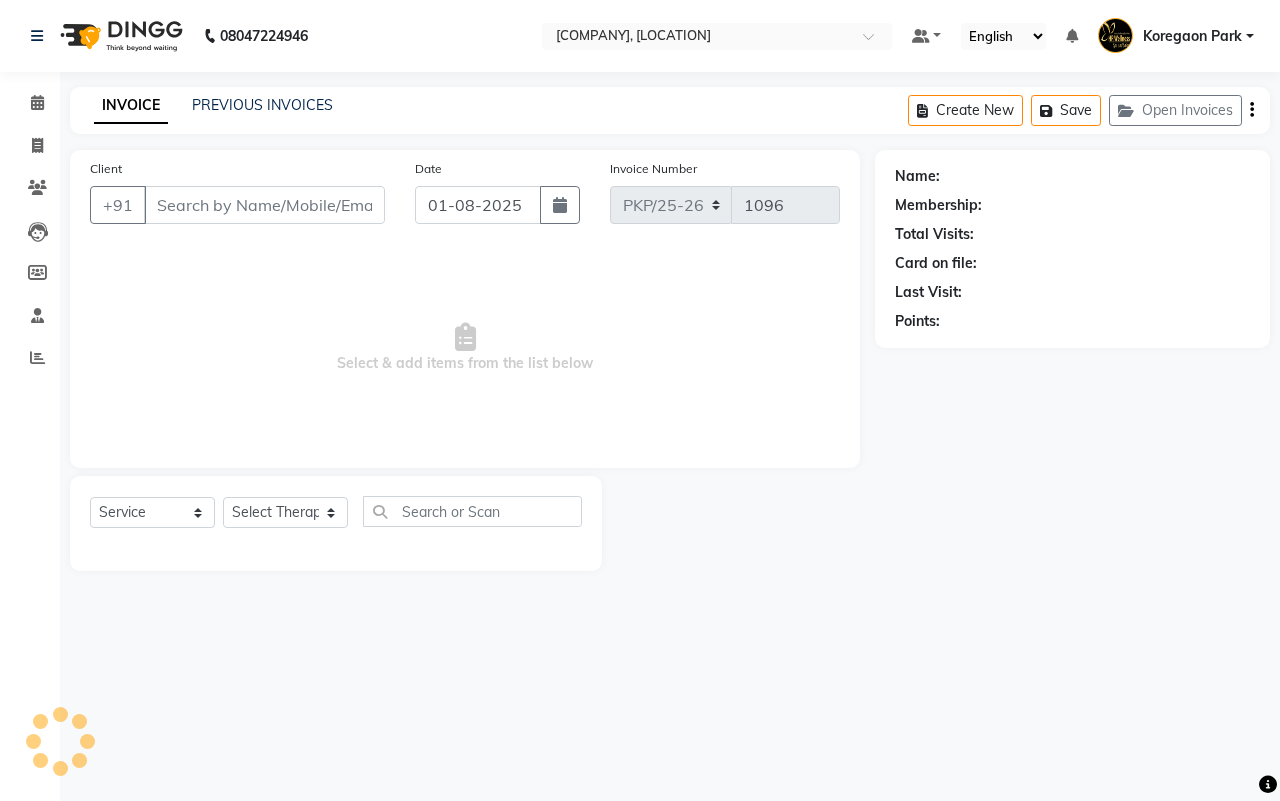 type on "9823060499" 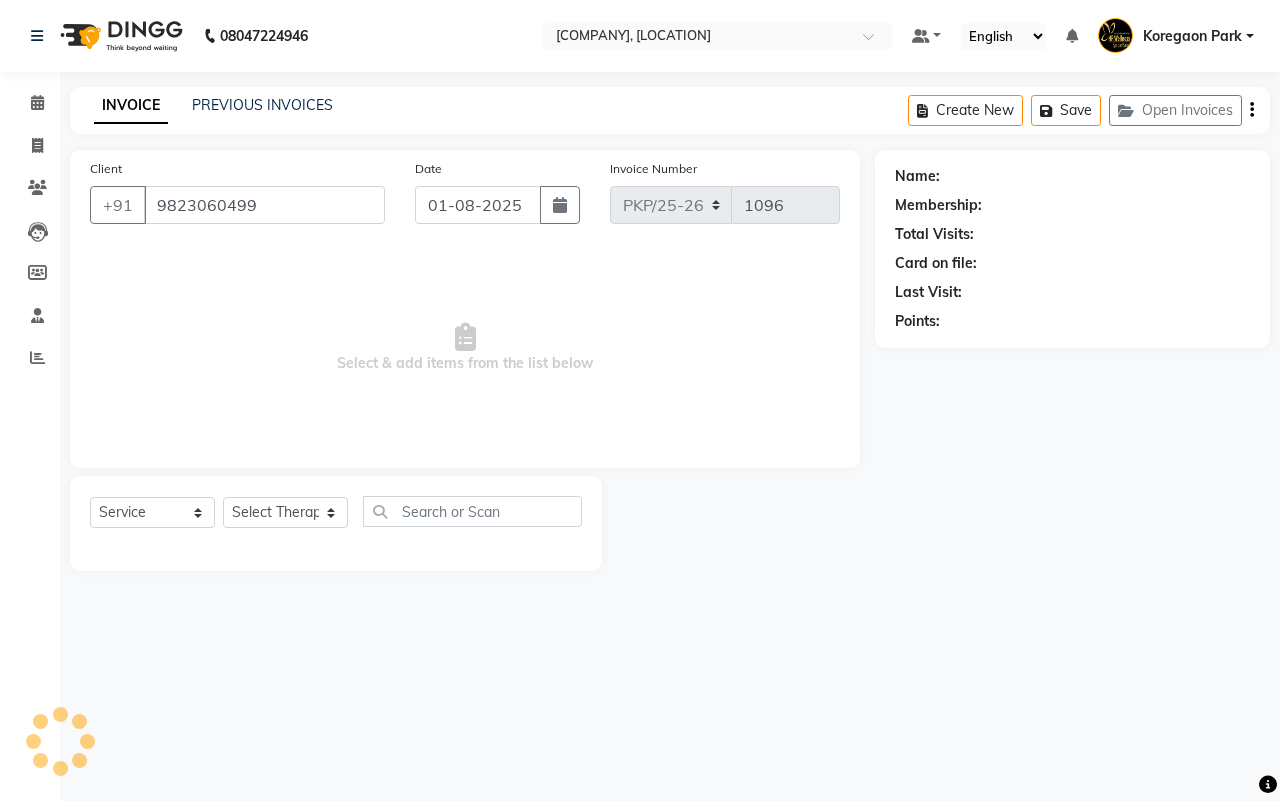 select on "16488" 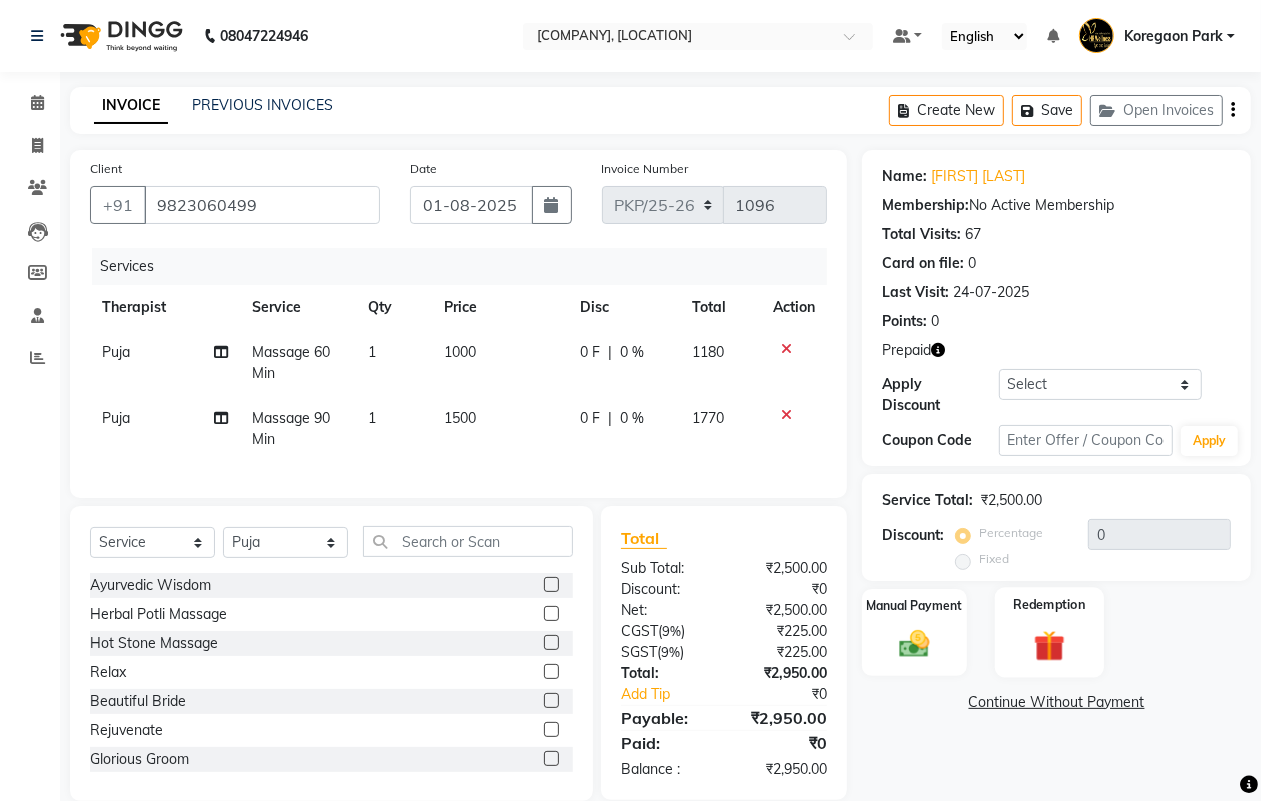 click on "Redemption" 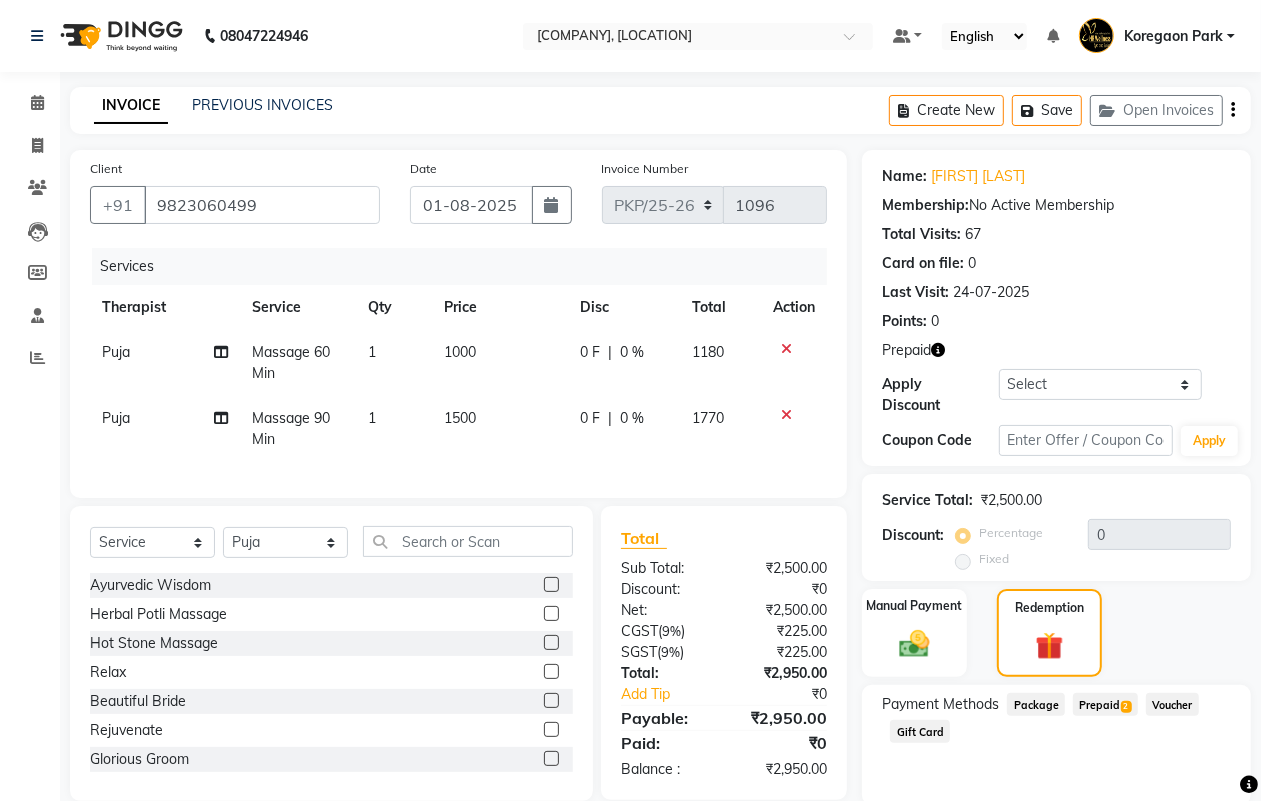click on "2" 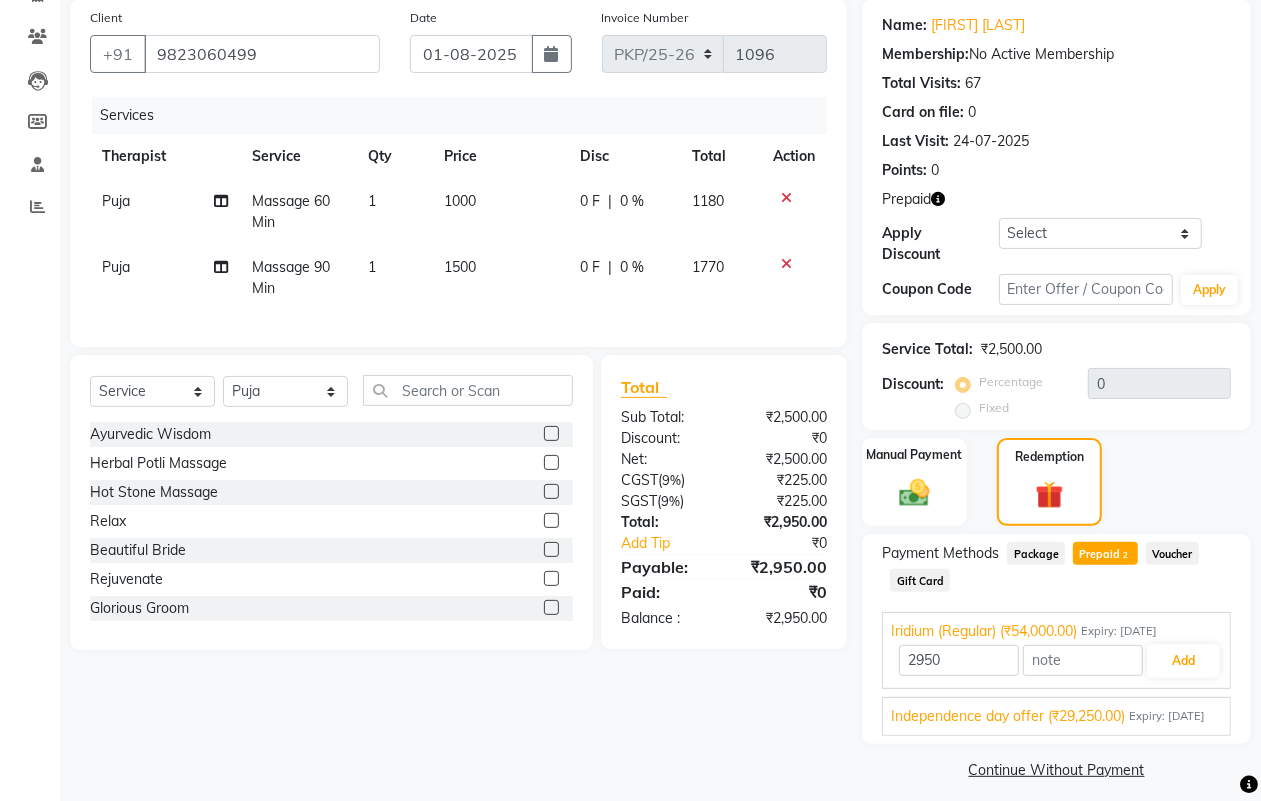 scroll, scrollTop: 186, scrollLeft: 0, axis: vertical 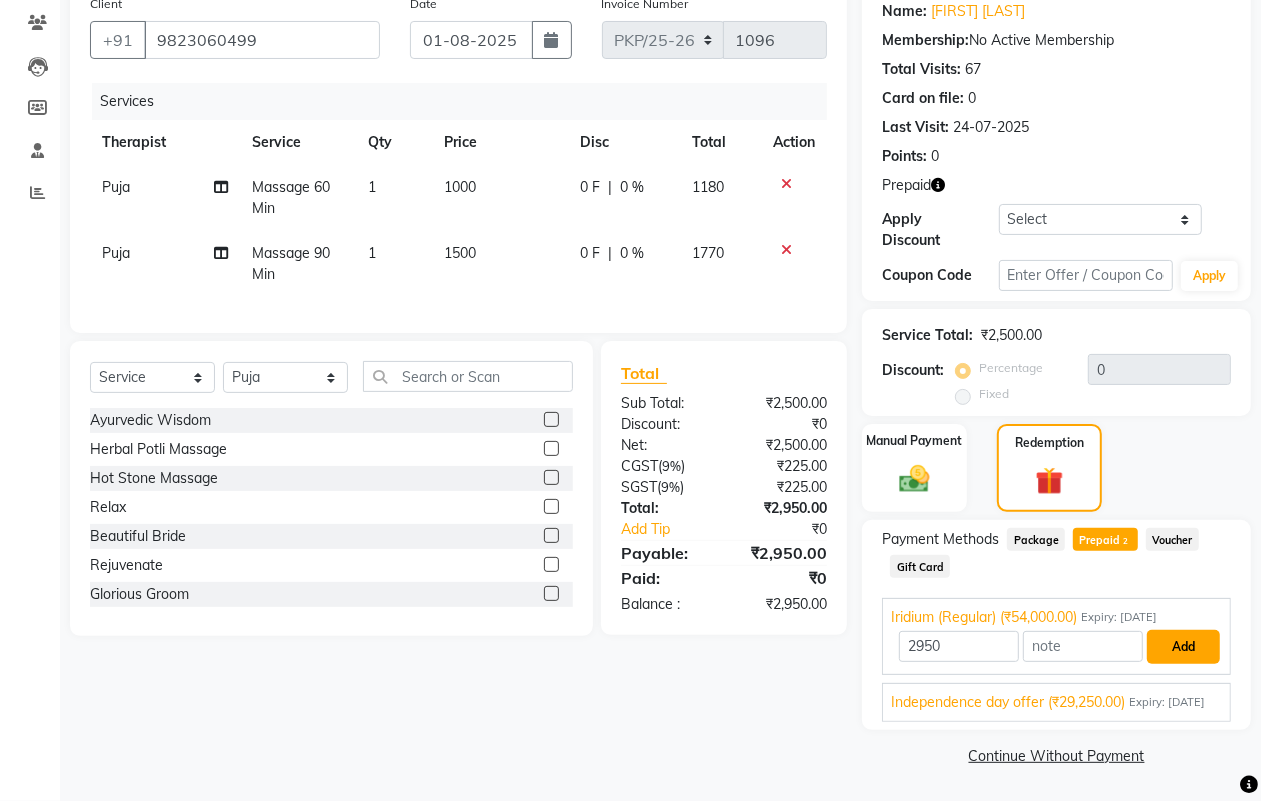 click on "Add" at bounding box center [1183, 647] 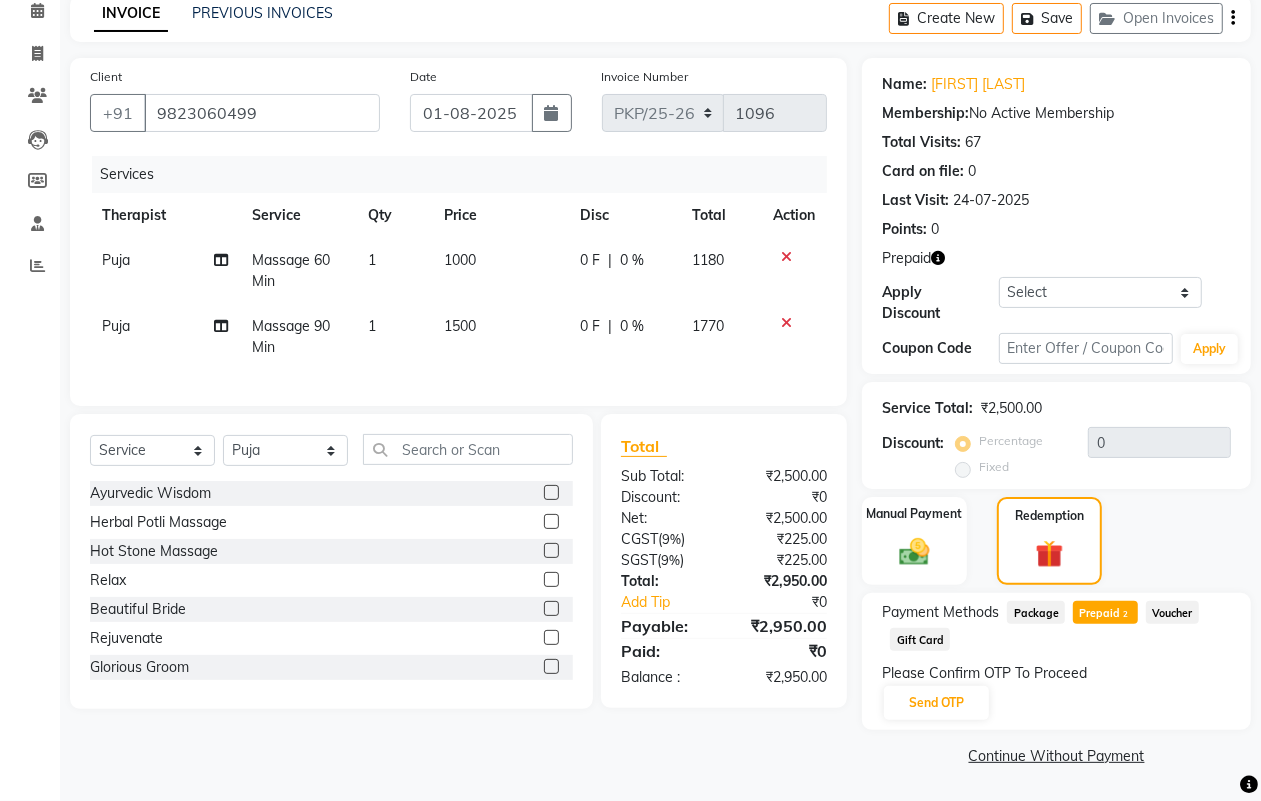 scroll, scrollTop: 91, scrollLeft: 0, axis: vertical 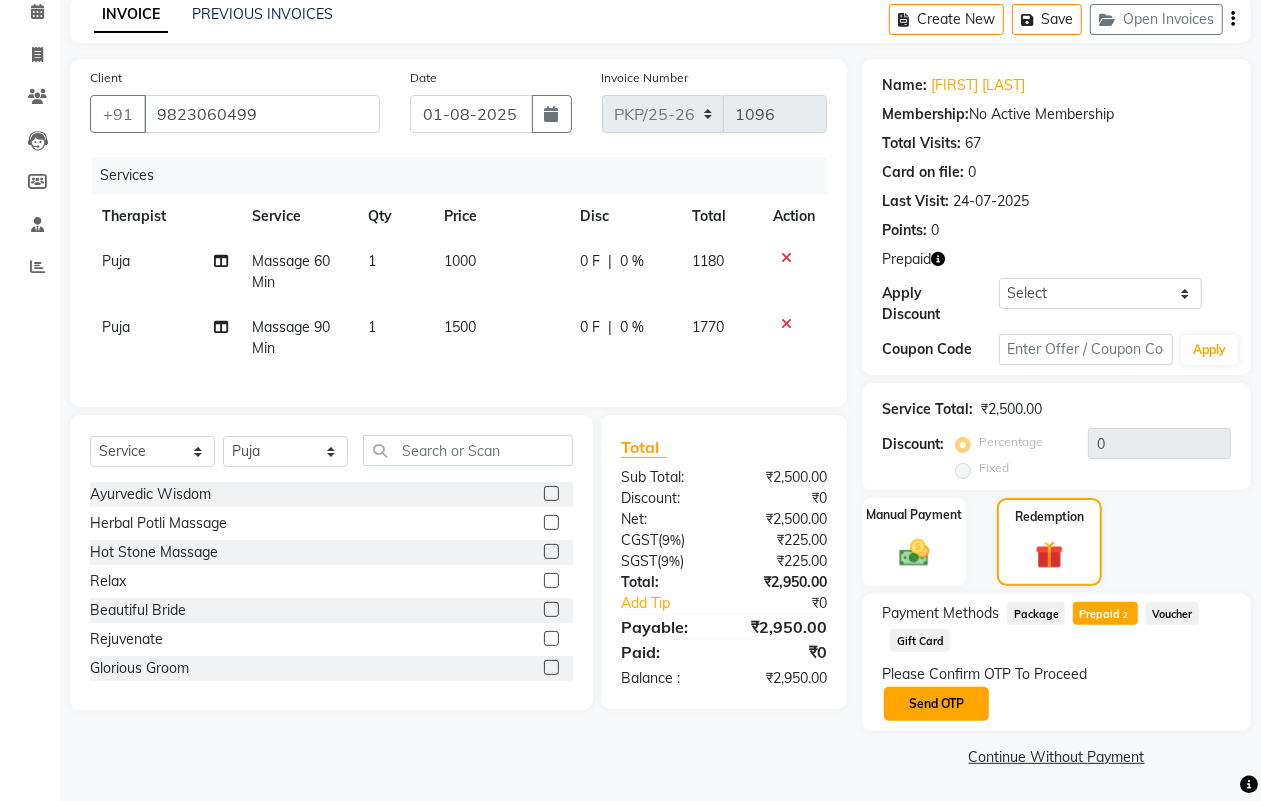 click on "Send OTP" 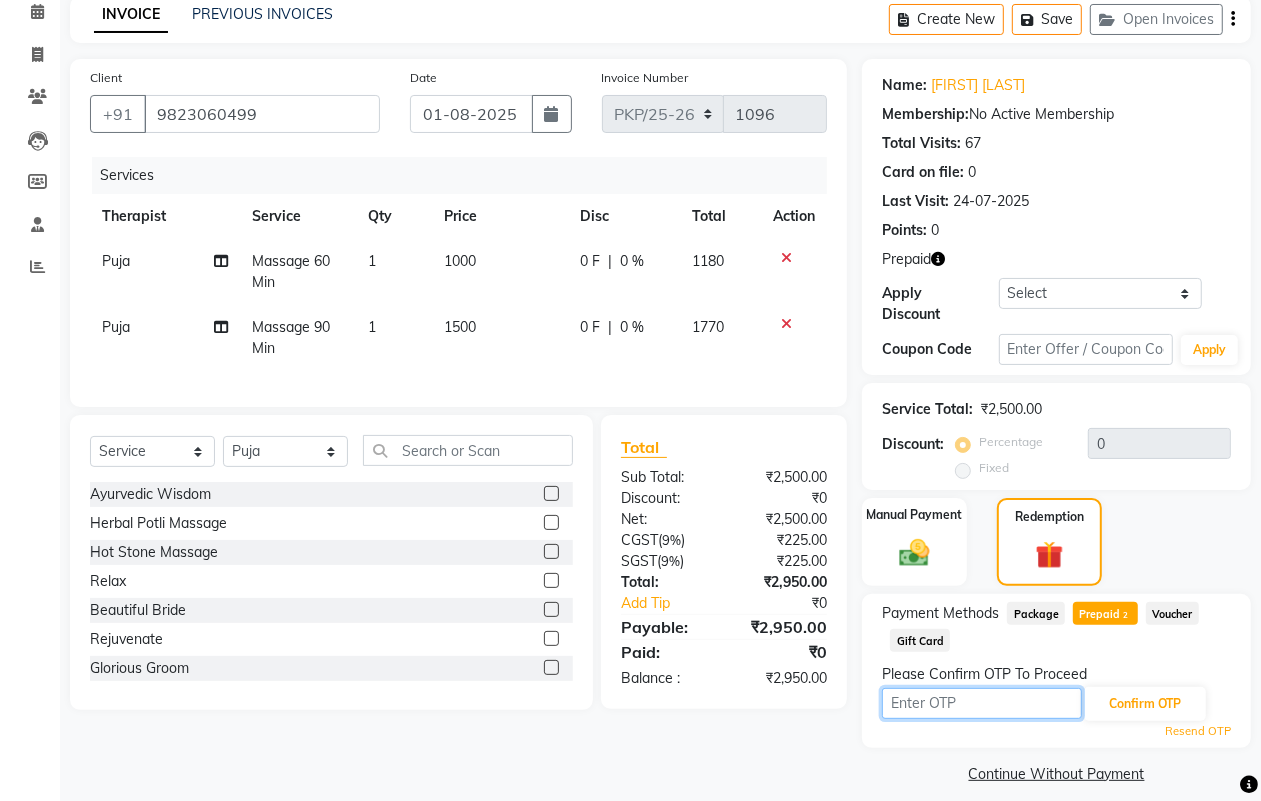 click at bounding box center [982, 703] 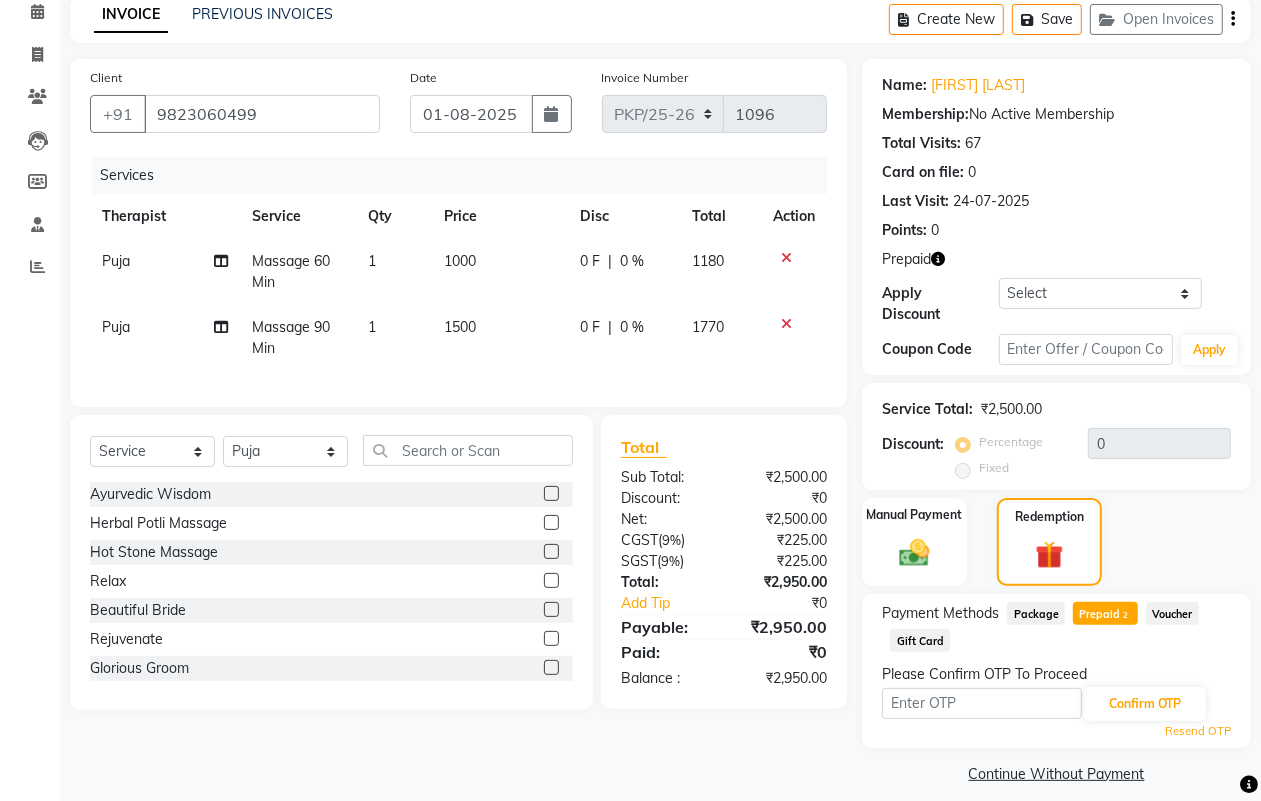 click on "Resend OTP" 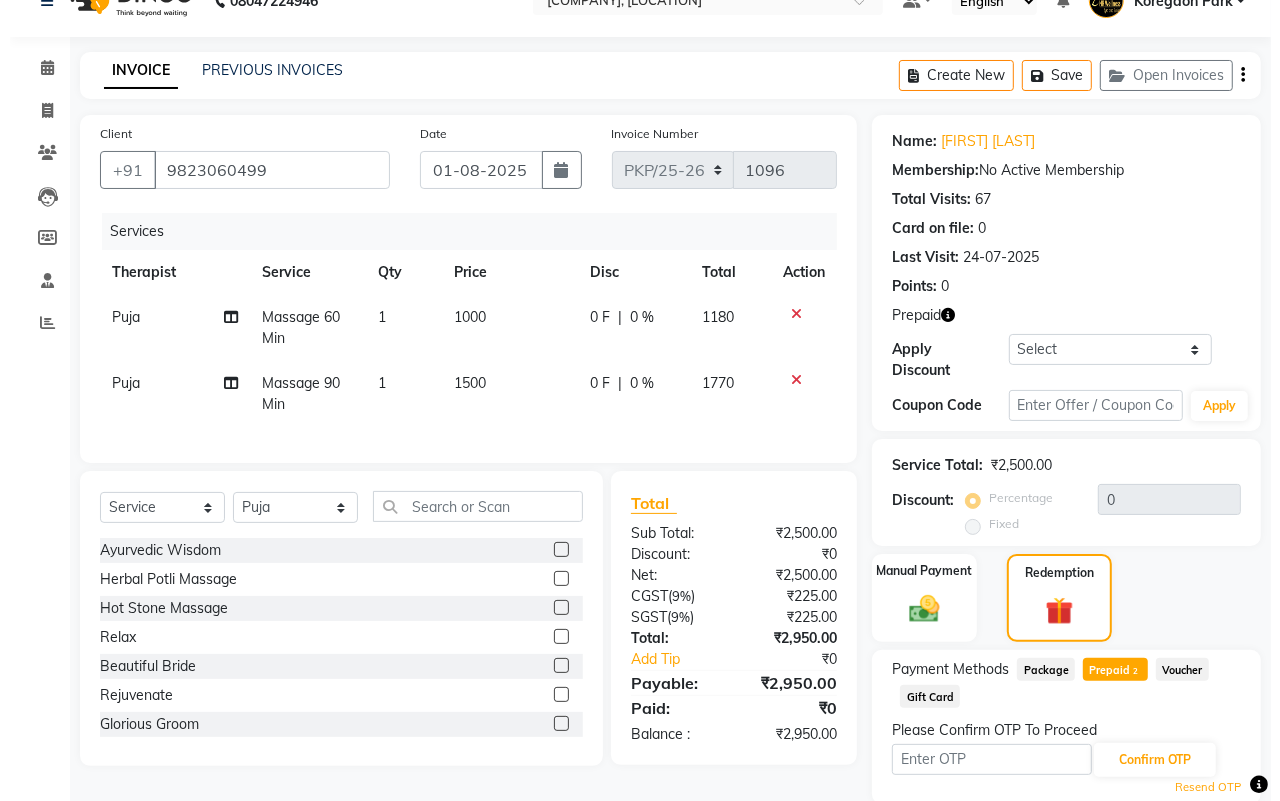 scroll, scrollTop: 0, scrollLeft: 0, axis: both 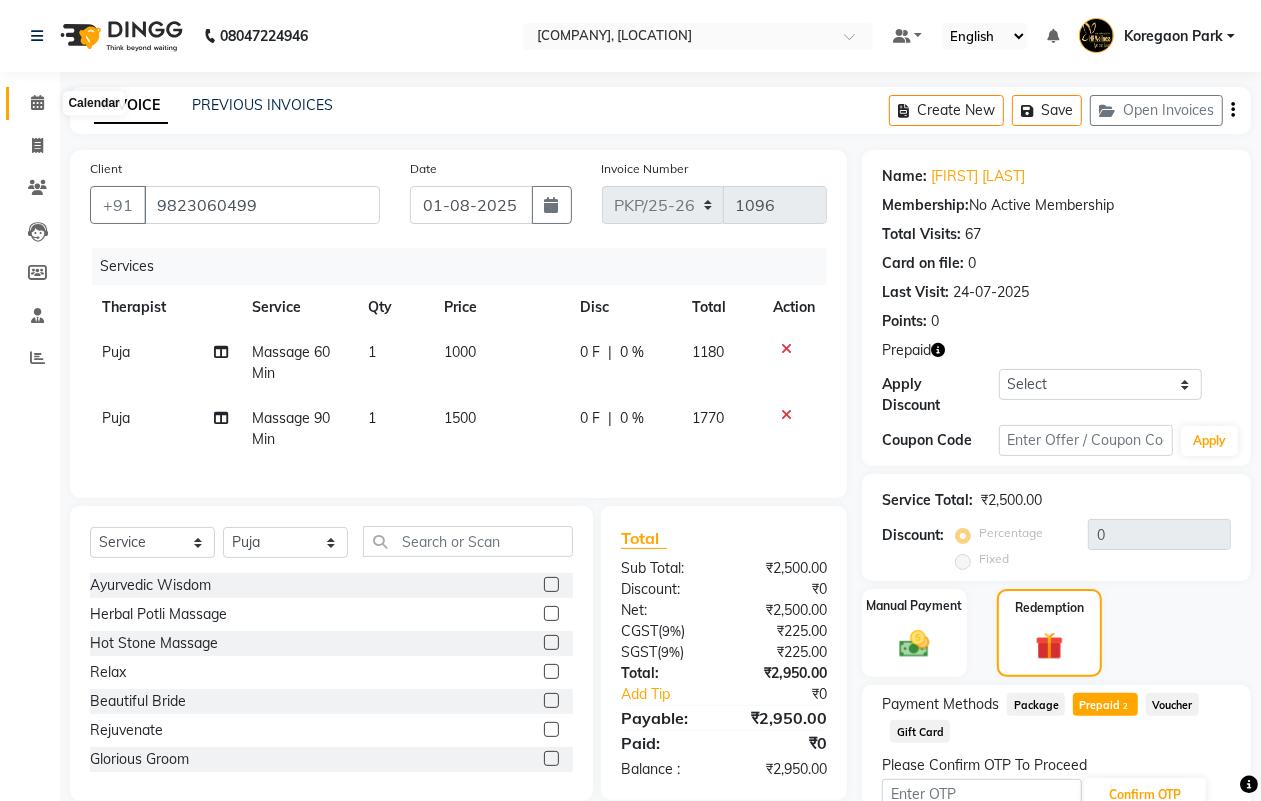 click 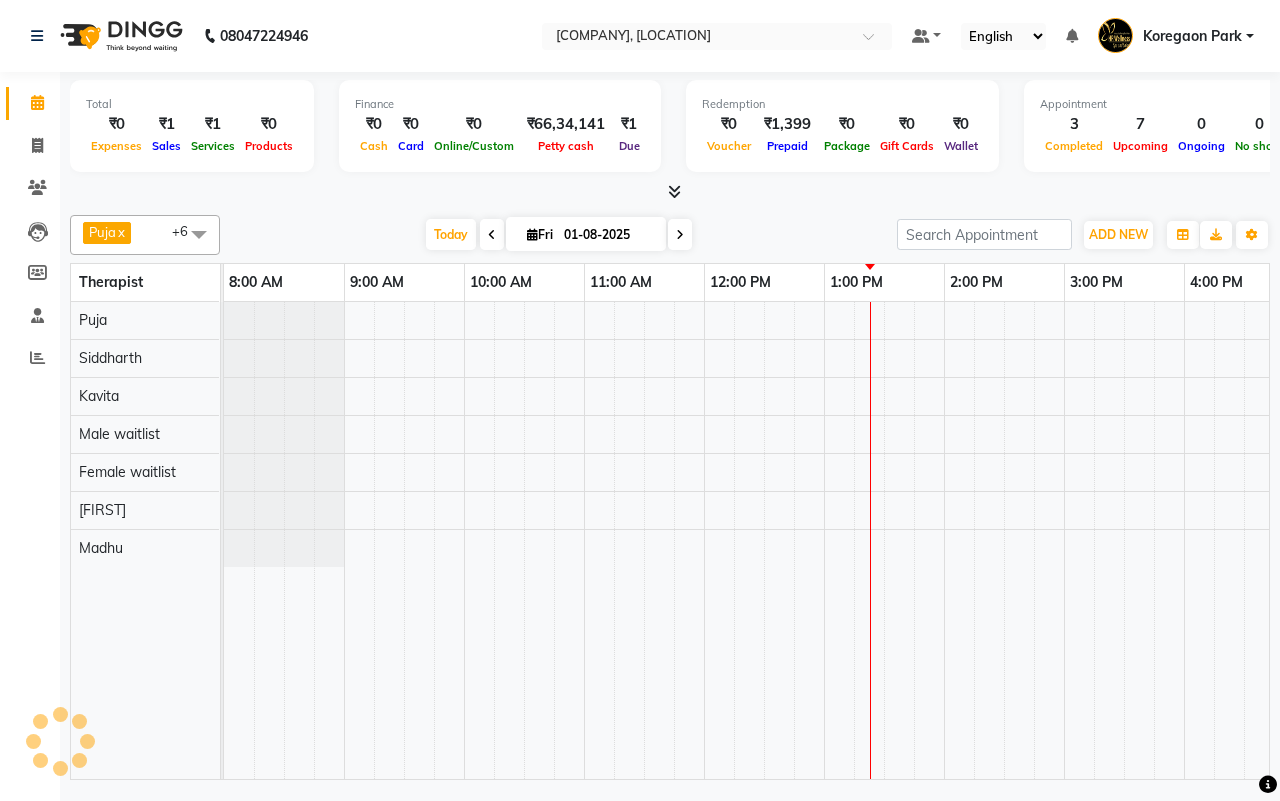 scroll, scrollTop: 0, scrollLeft: 0, axis: both 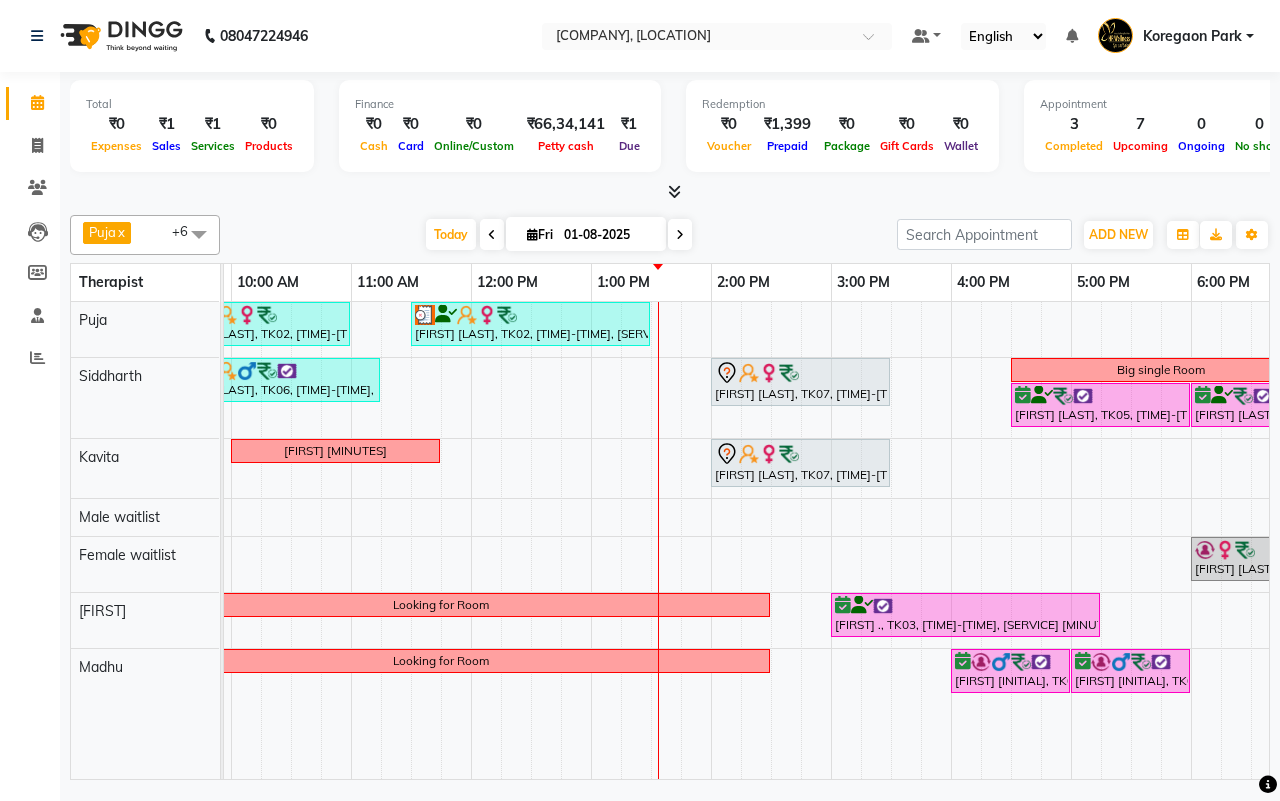 click at bounding box center [680, 235] 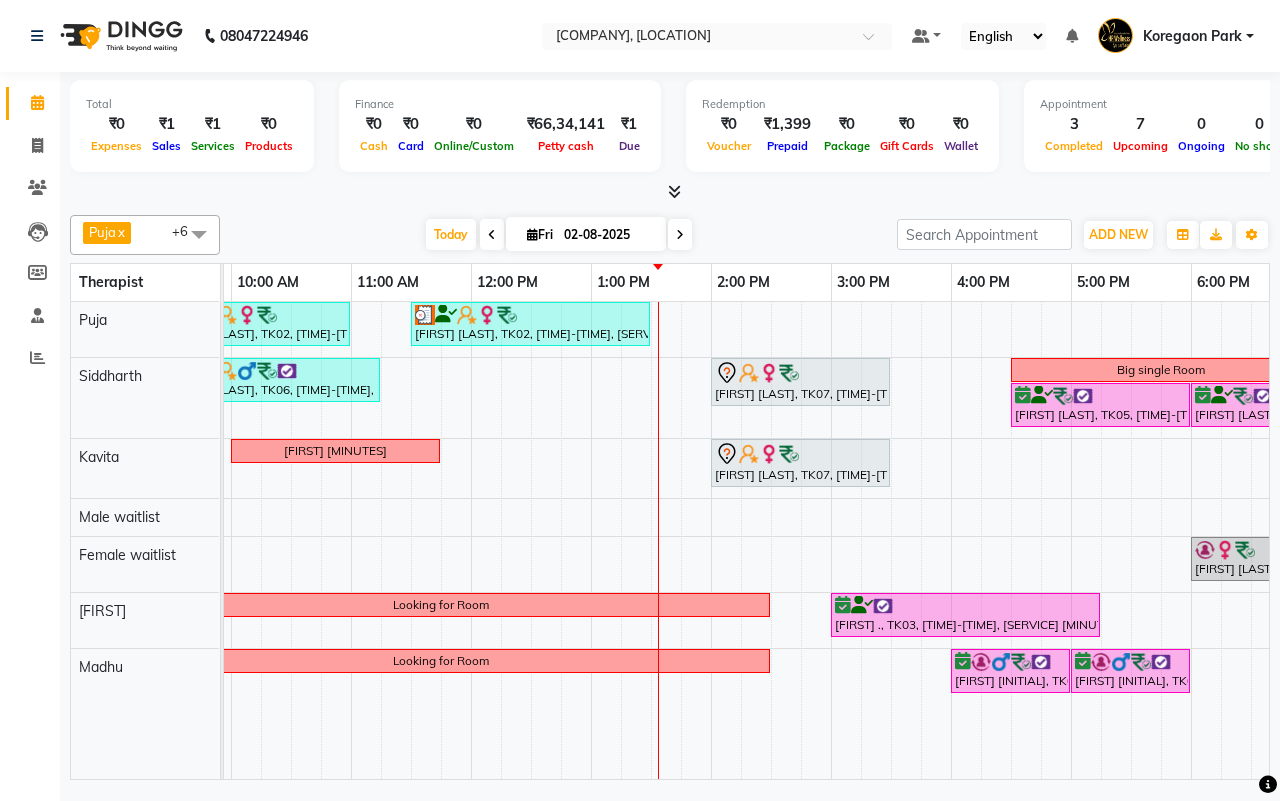 scroll, scrollTop: 0, scrollLeft: 515, axis: horizontal 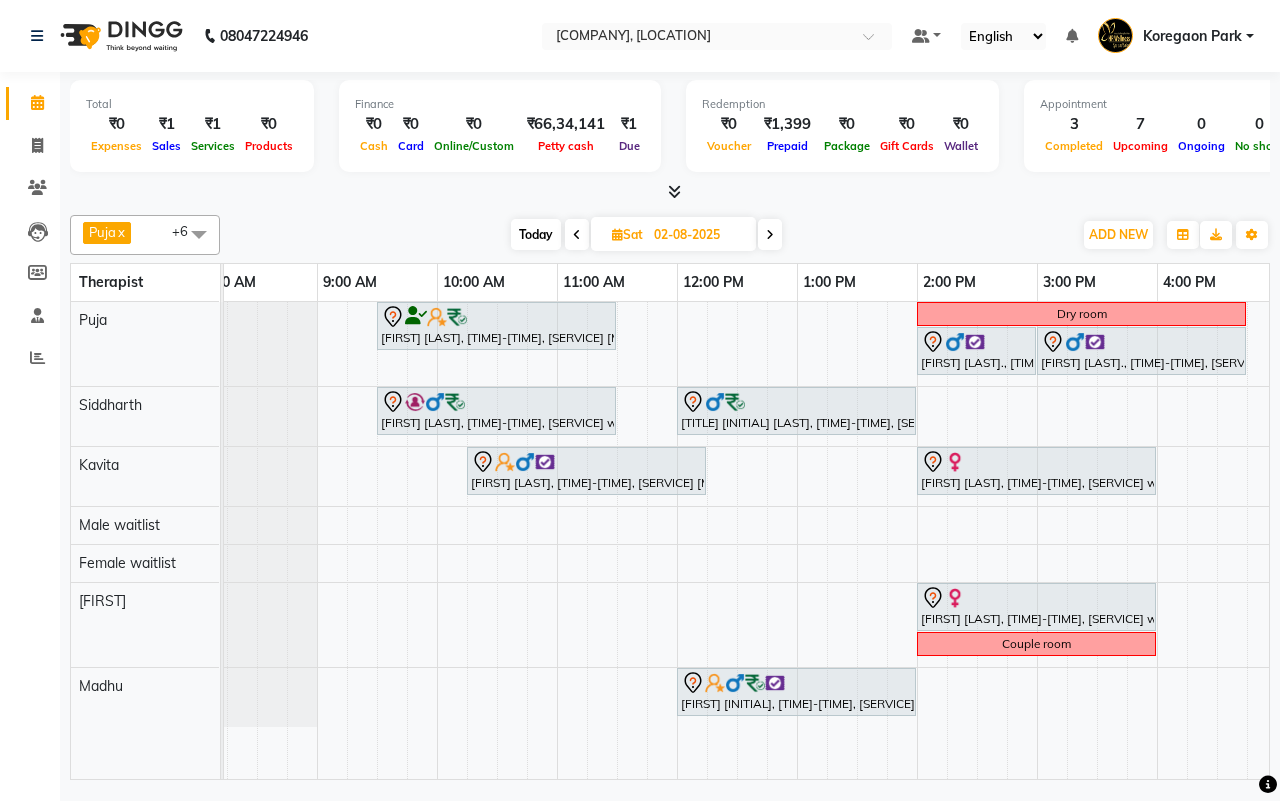 click at bounding box center (577, 235) 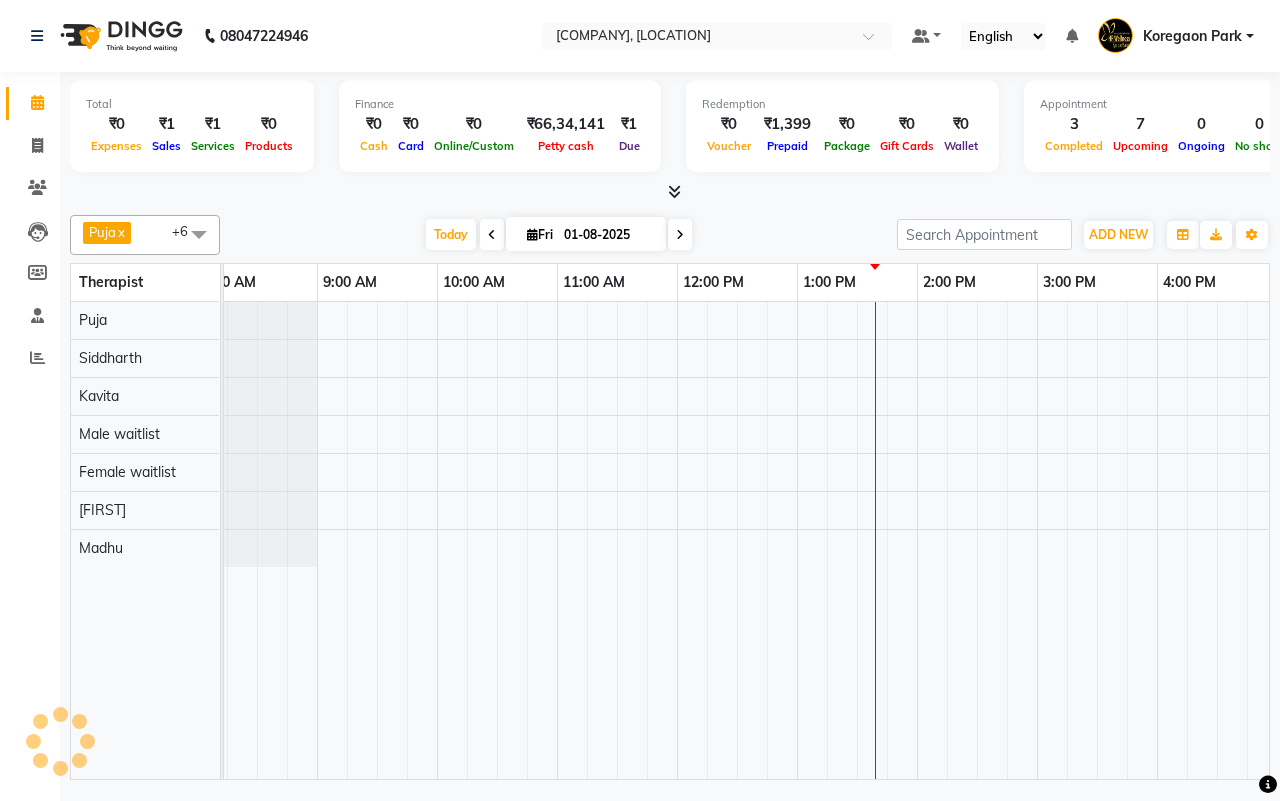 scroll, scrollTop: 0, scrollLeft: 515, axis: horizontal 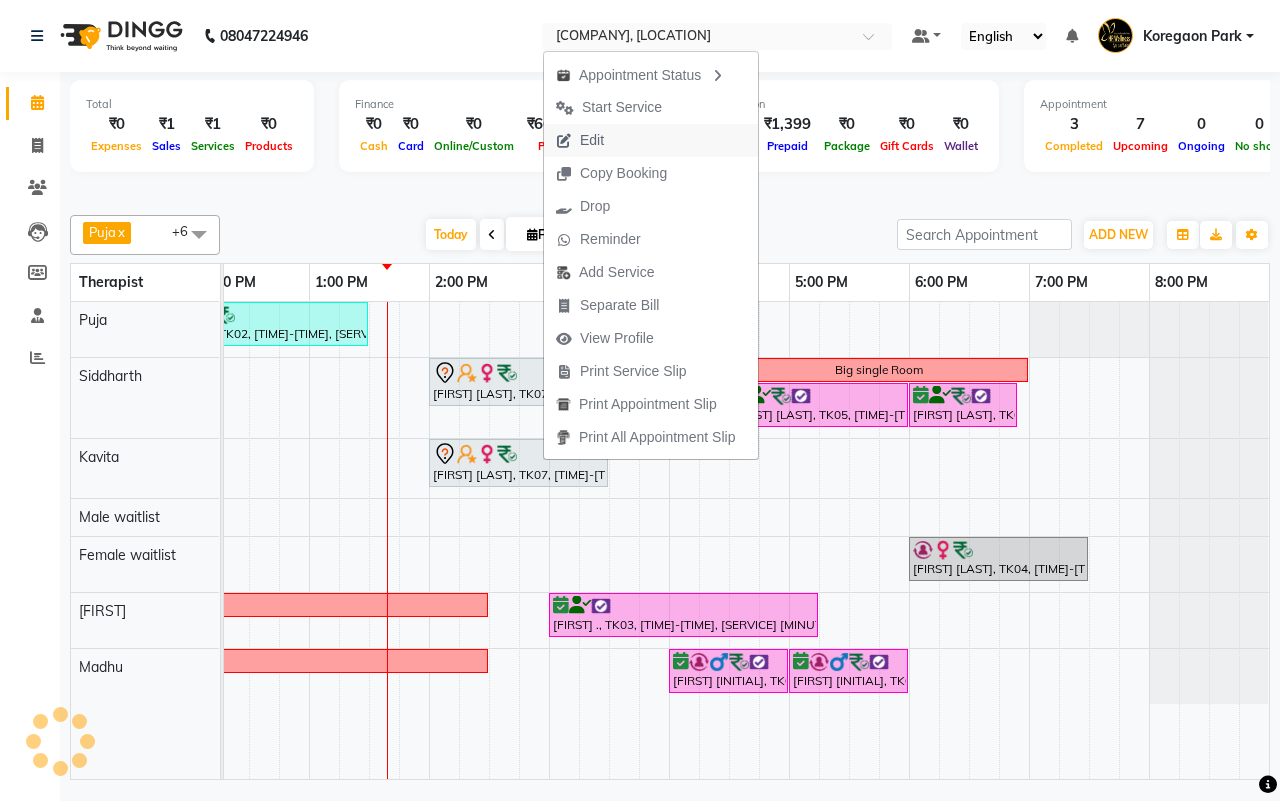click on "Edit" at bounding box center (580, 140) 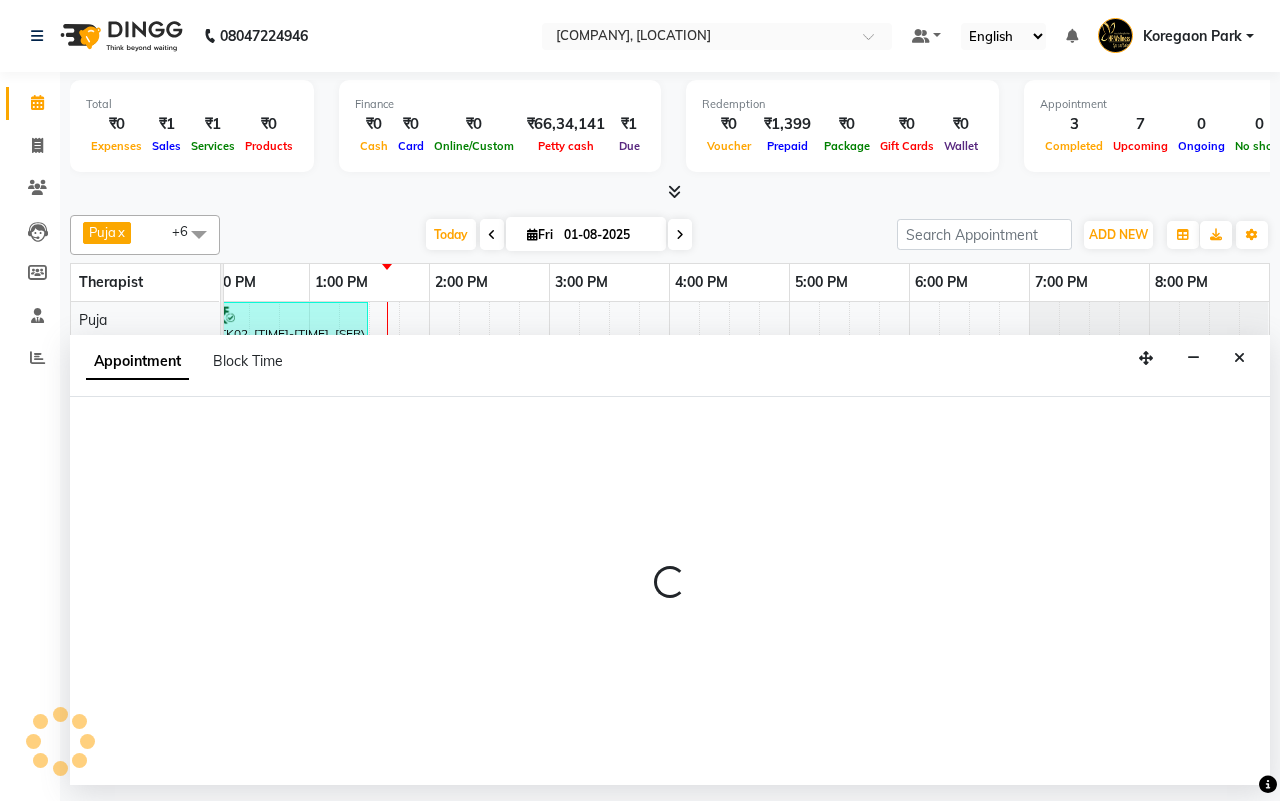 select on "tentative" 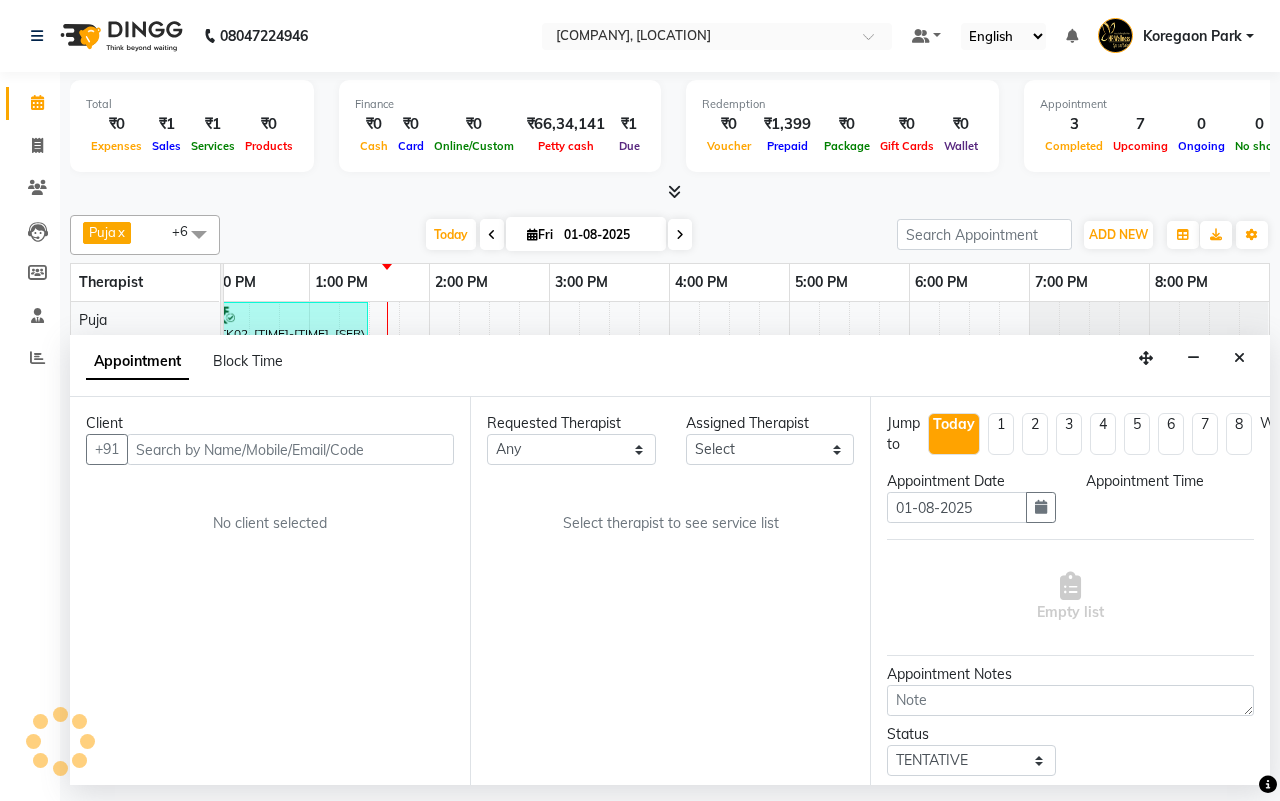select on "16489" 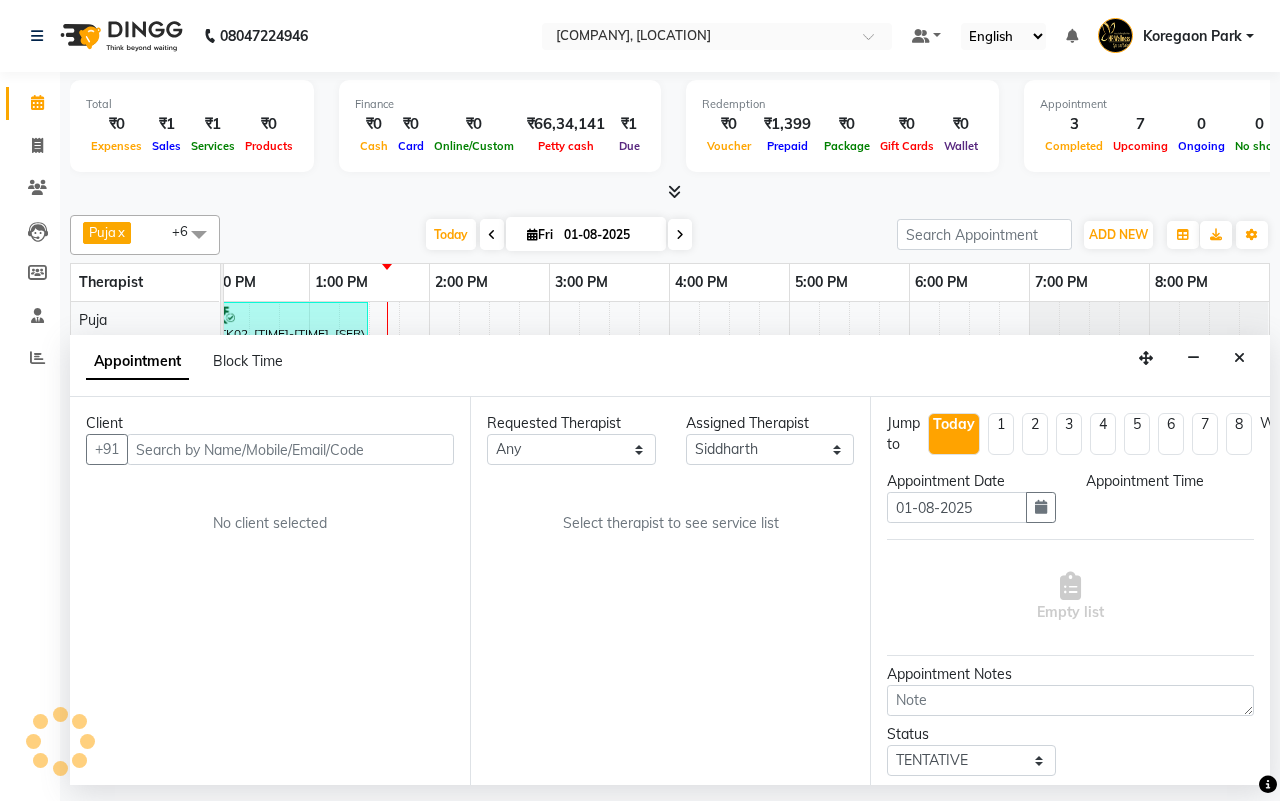 scroll, scrollTop: 0, scrollLeft: 515, axis: horizontal 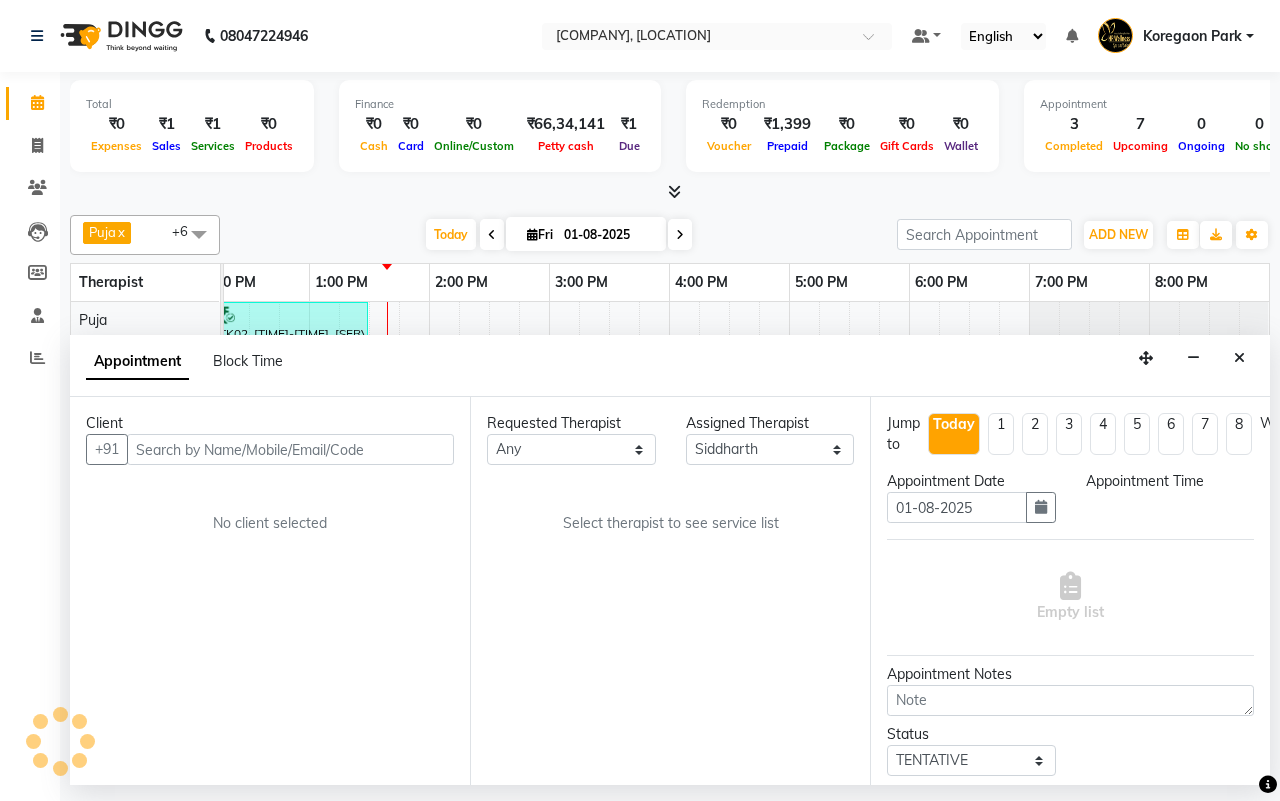 select on "840" 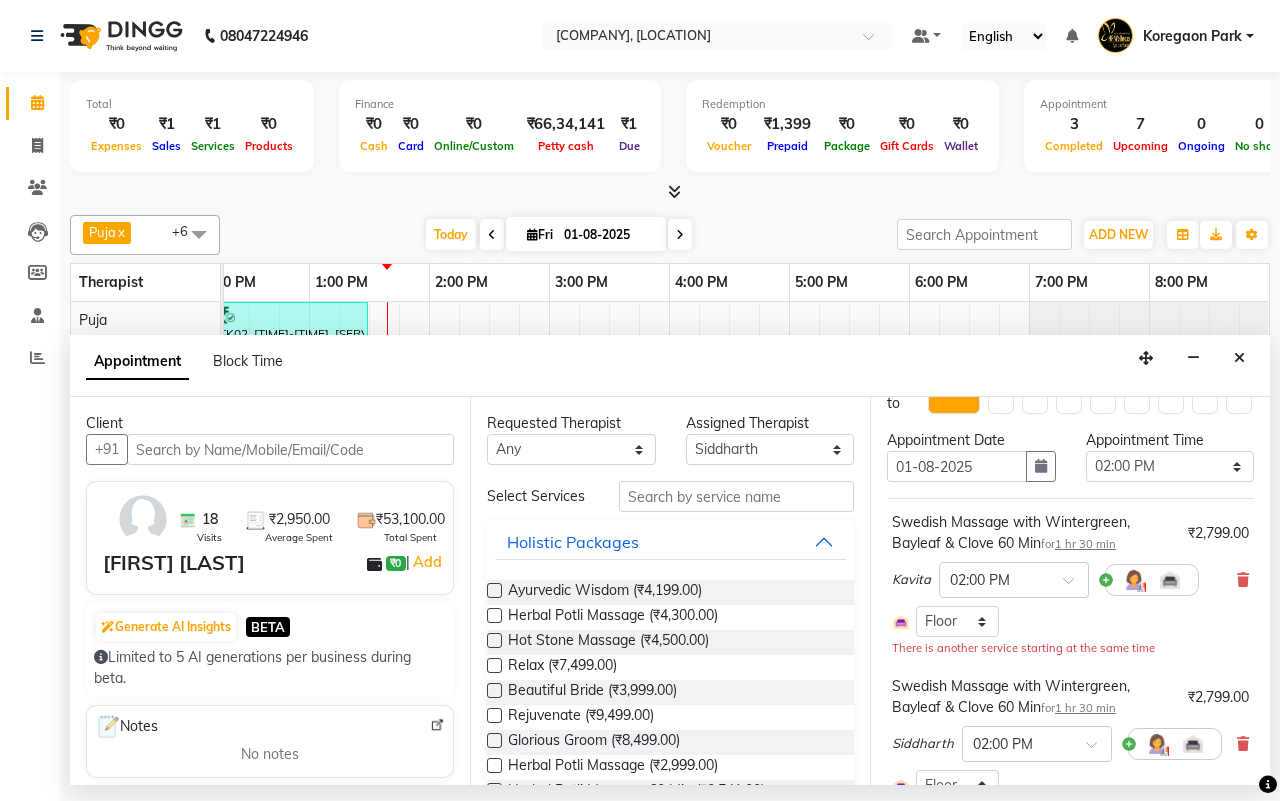 scroll, scrollTop: 0, scrollLeft: 0, axis: both 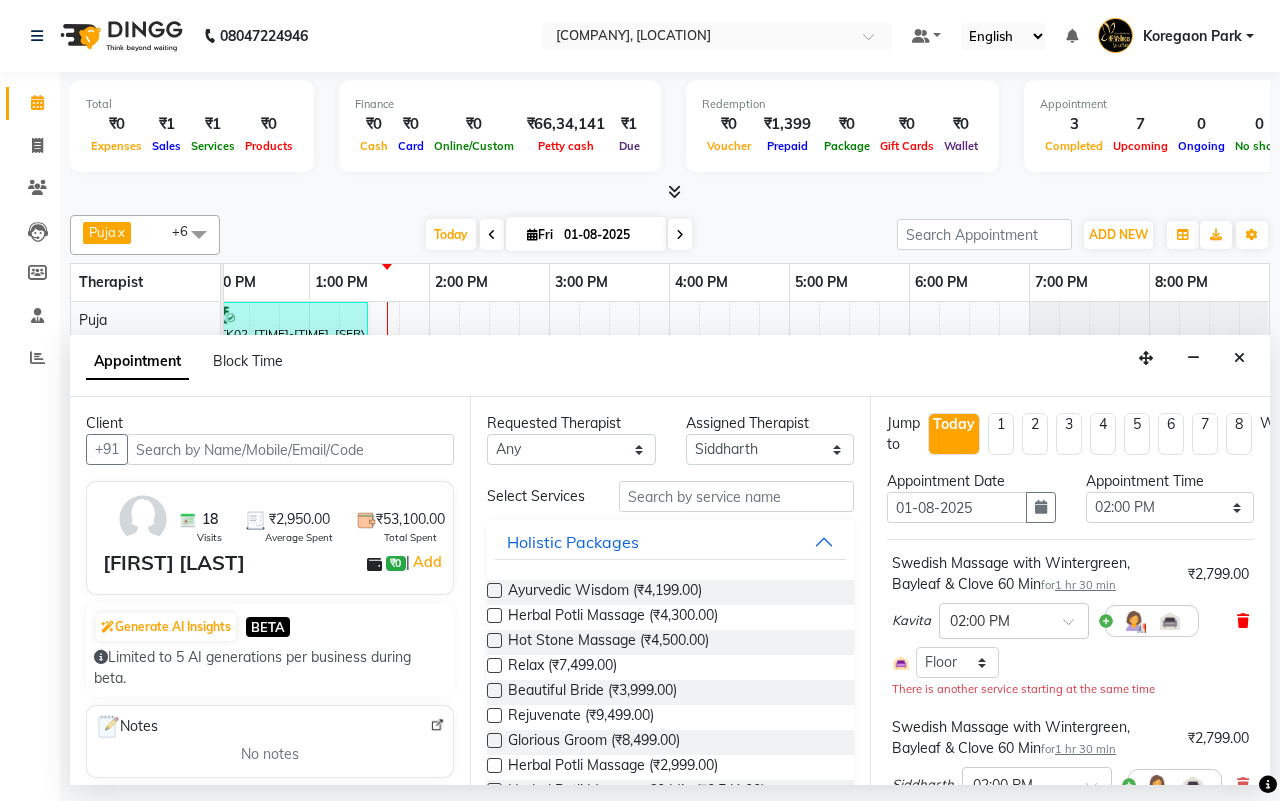 click at bounding box center [1243, 621] 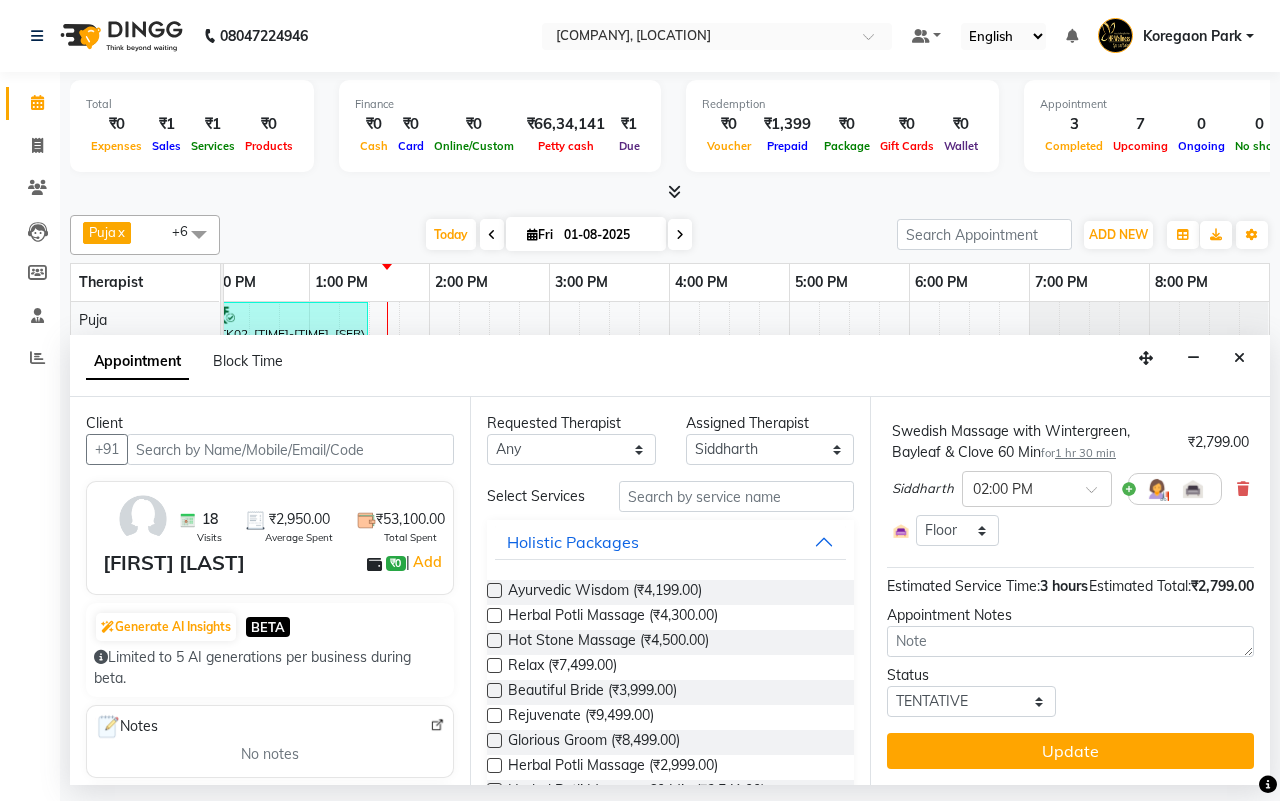 scroll, scrollTop: 191, scrollLeft: 0, axis: vertical 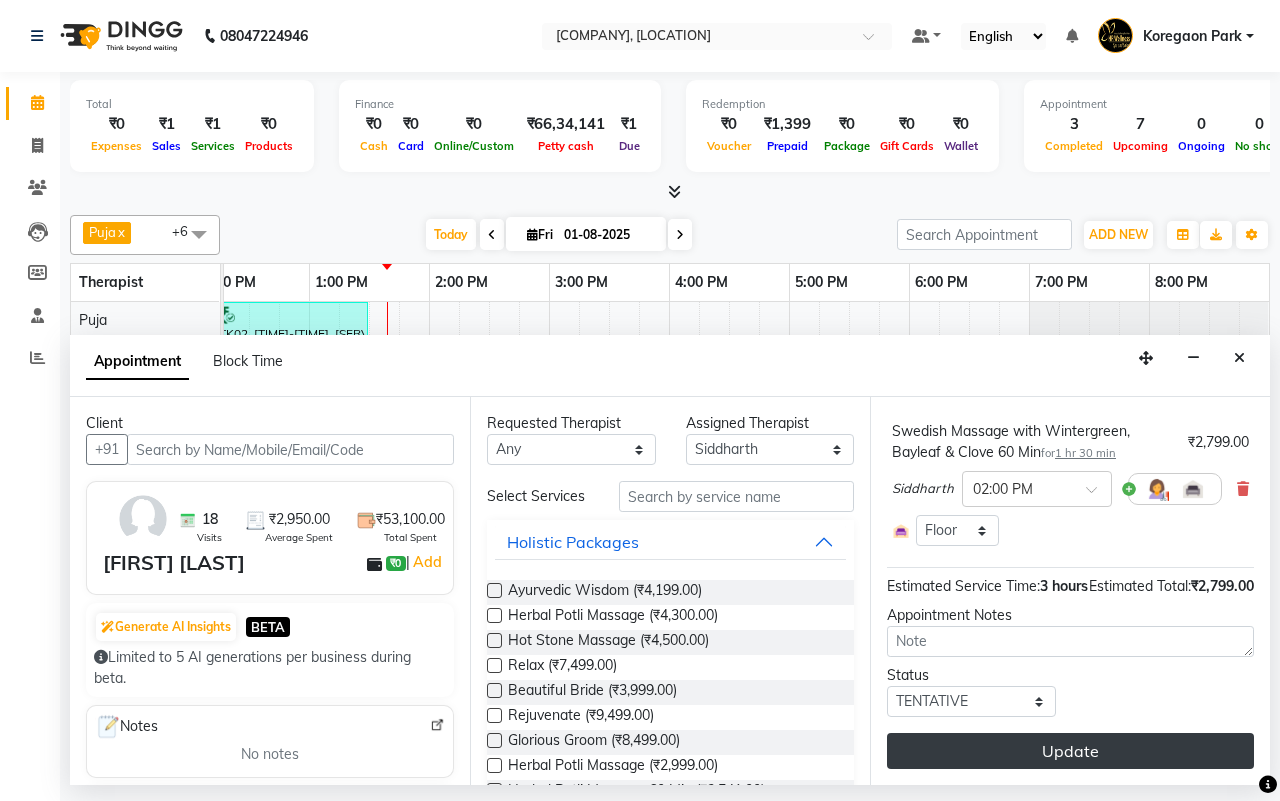 click on "Update" at bounding box center [1070, 751] 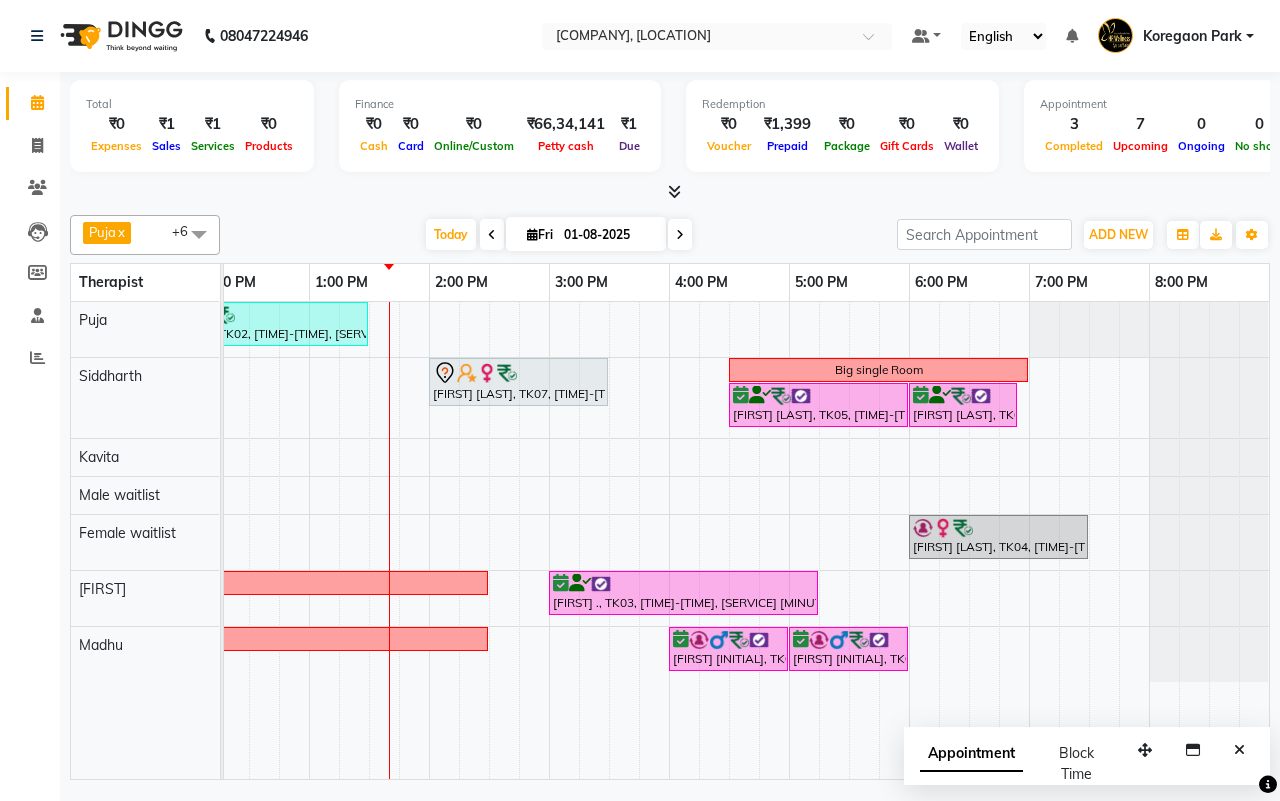 click at bounding box center [680, 235] 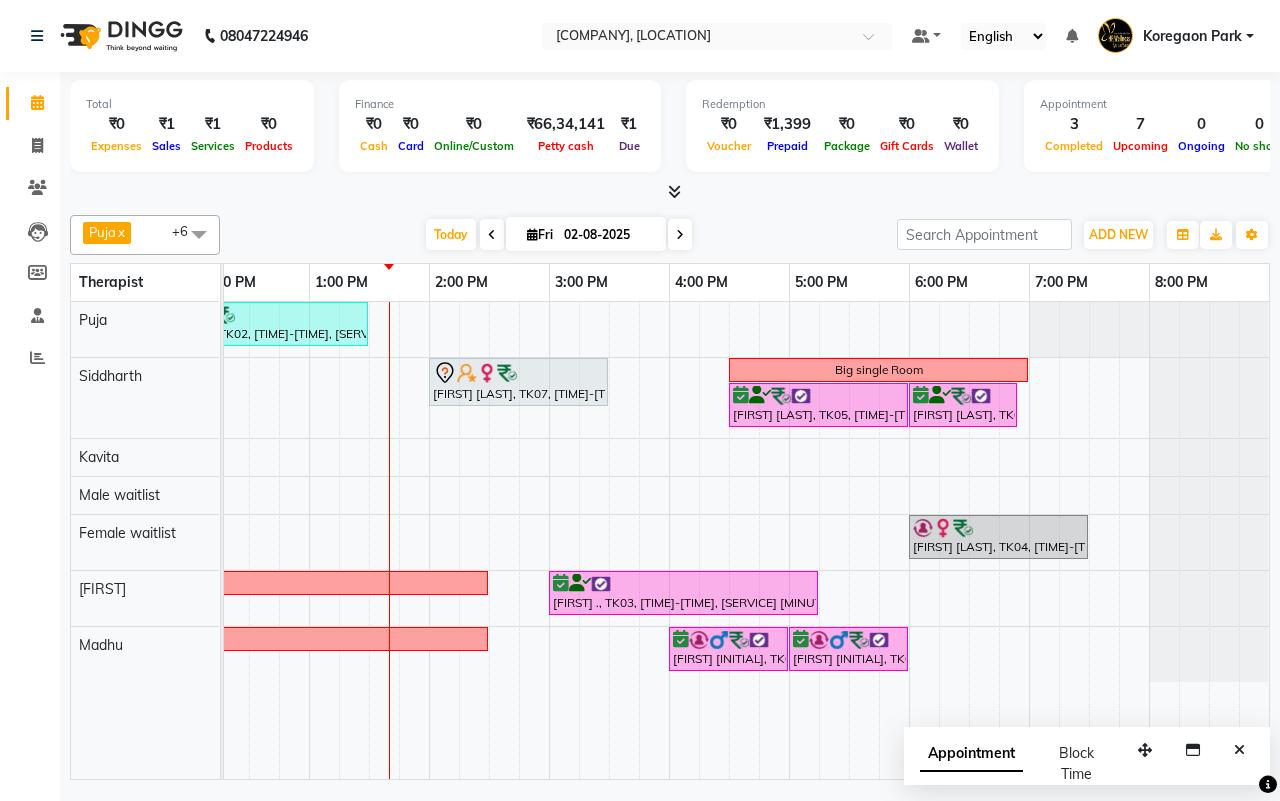 scroll, scrollTop: 0, scrollLeft: 515, axis: horizontal 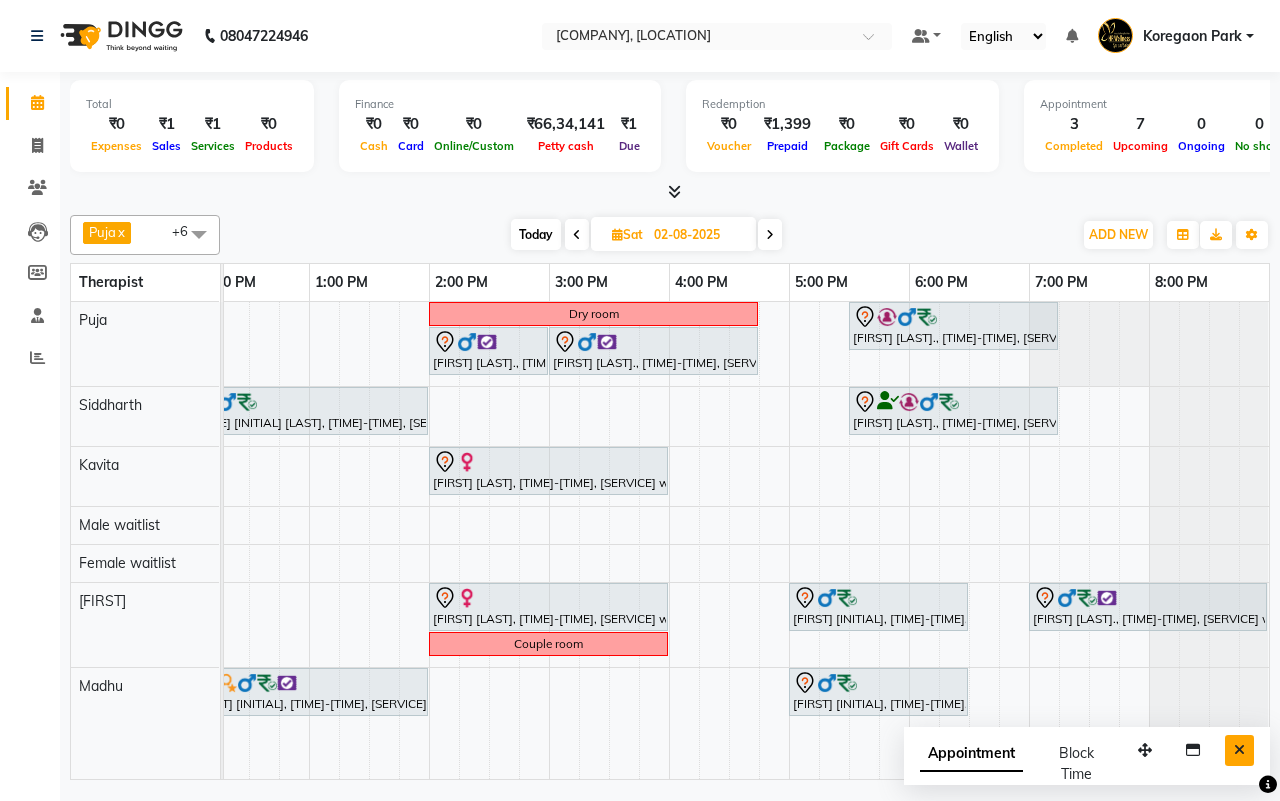 click at bounding box center [1239, 750] 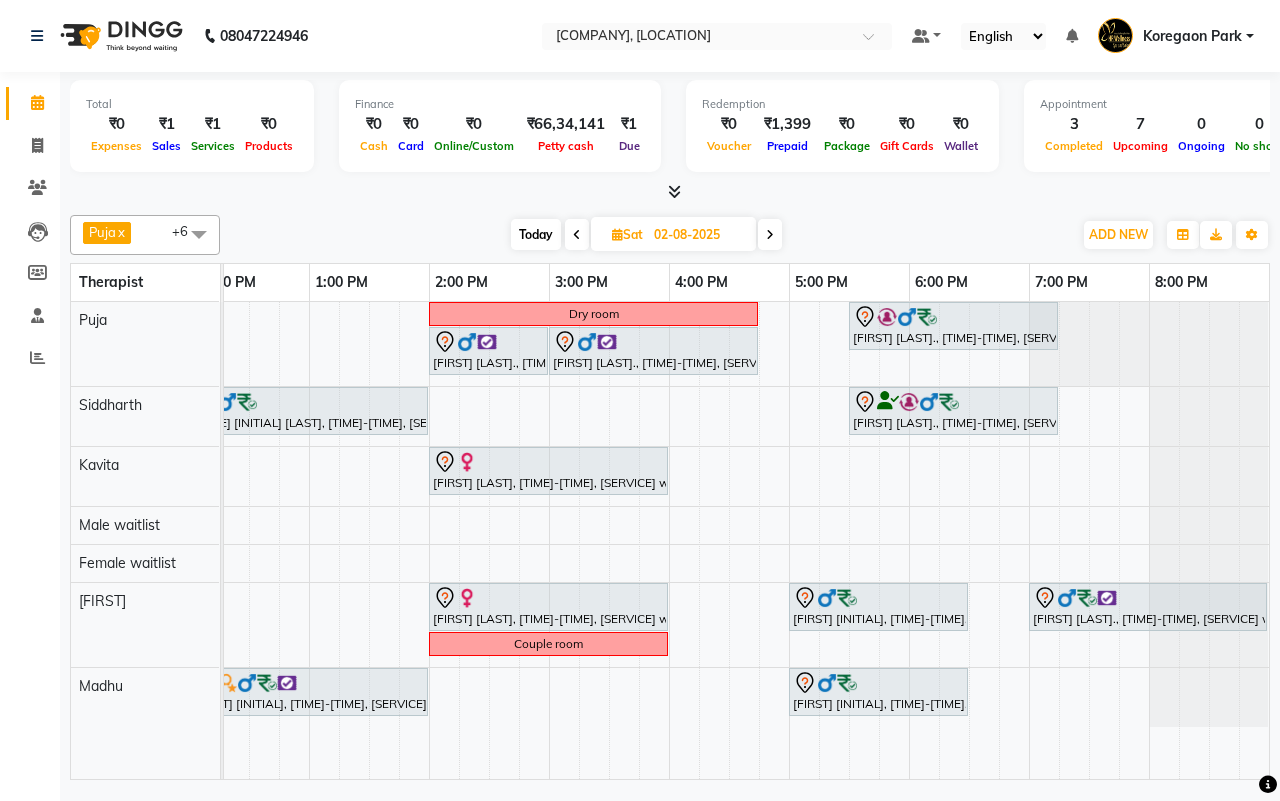 click at bounding box center (577, 235) 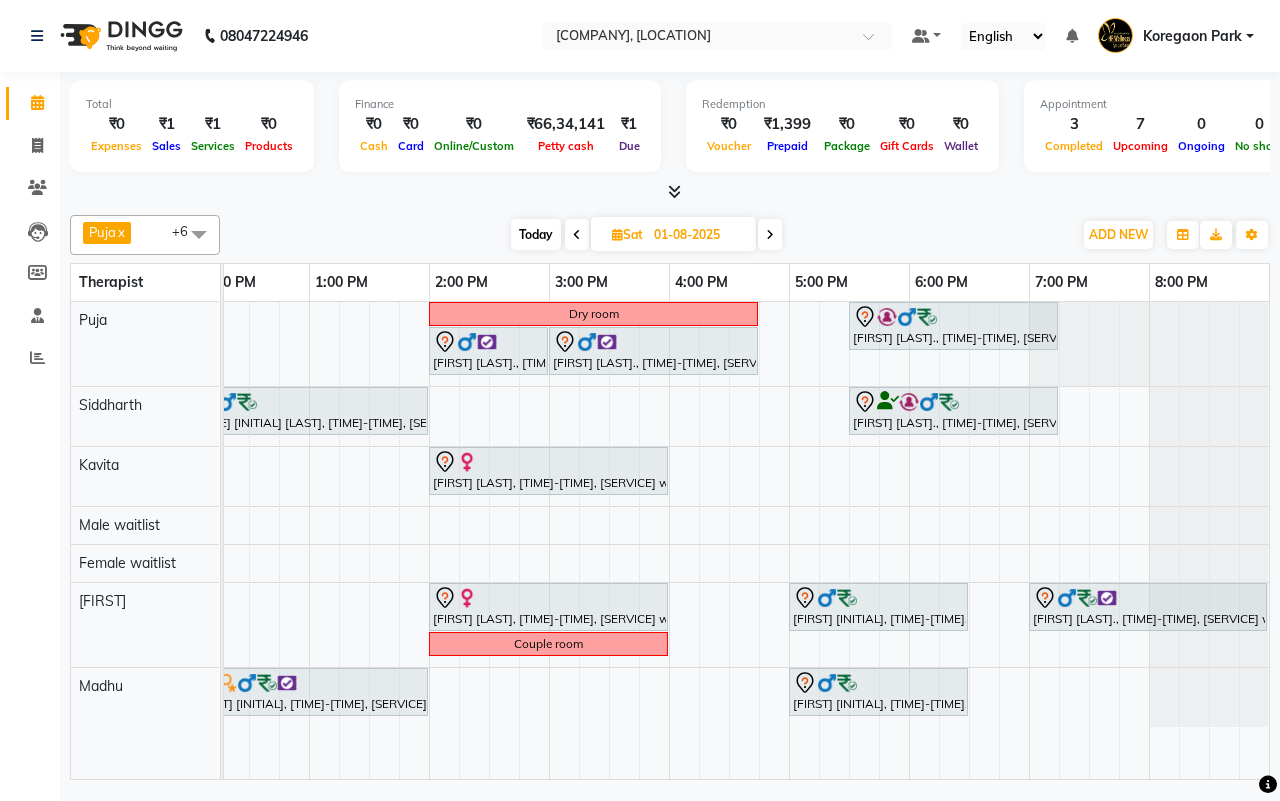 scroll, scrollTop: 0, scrollLeft: 515, axis: horizontal 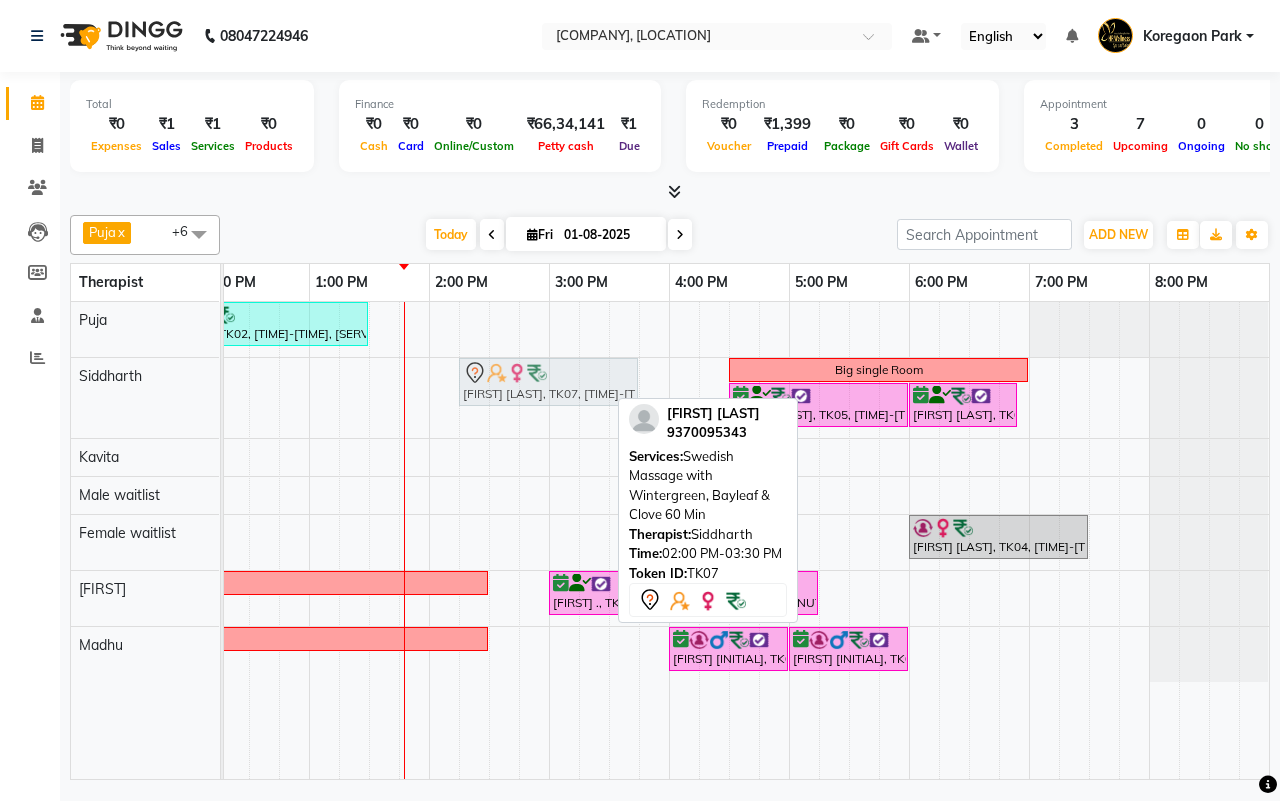 drag, startPoint x: 536, startPoint y: 383, endPoint x: 568, endPoint y: 383, distance: 32 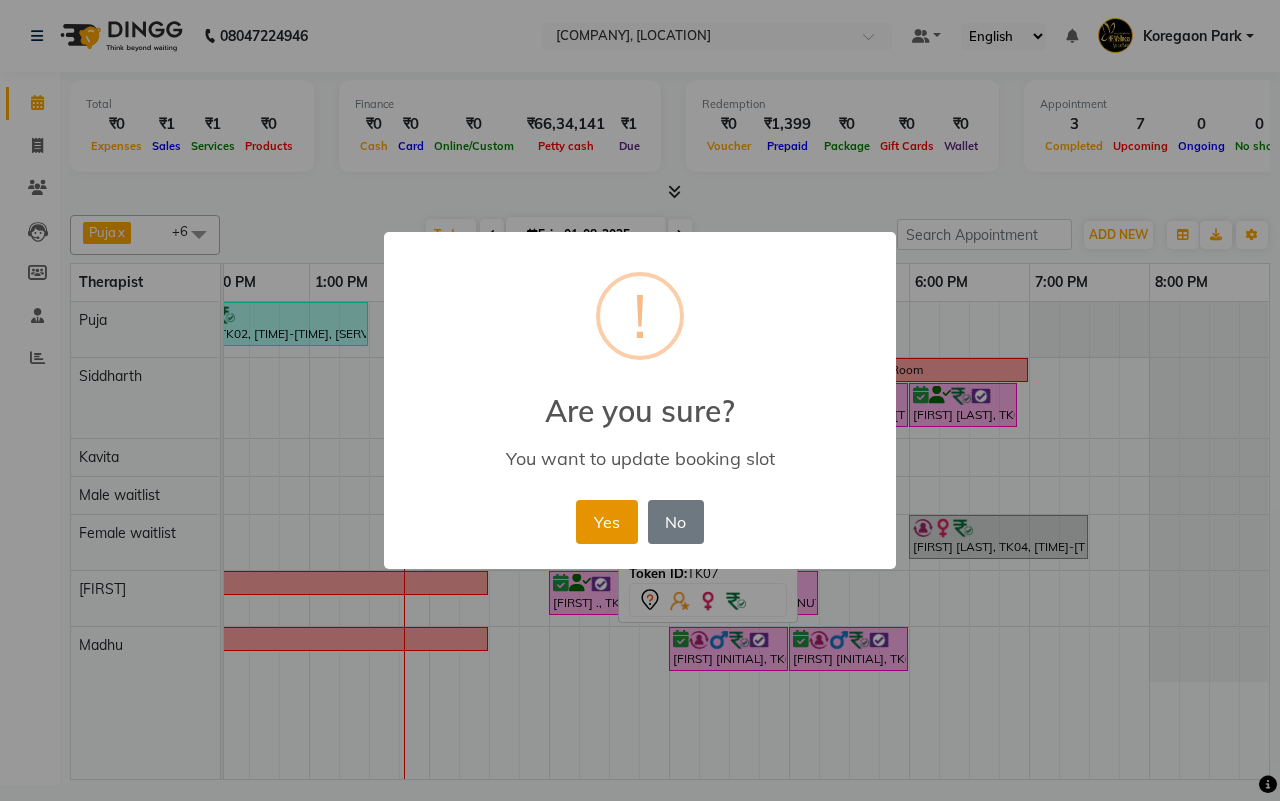 click on "Yes" at bounding box center [606, 522] 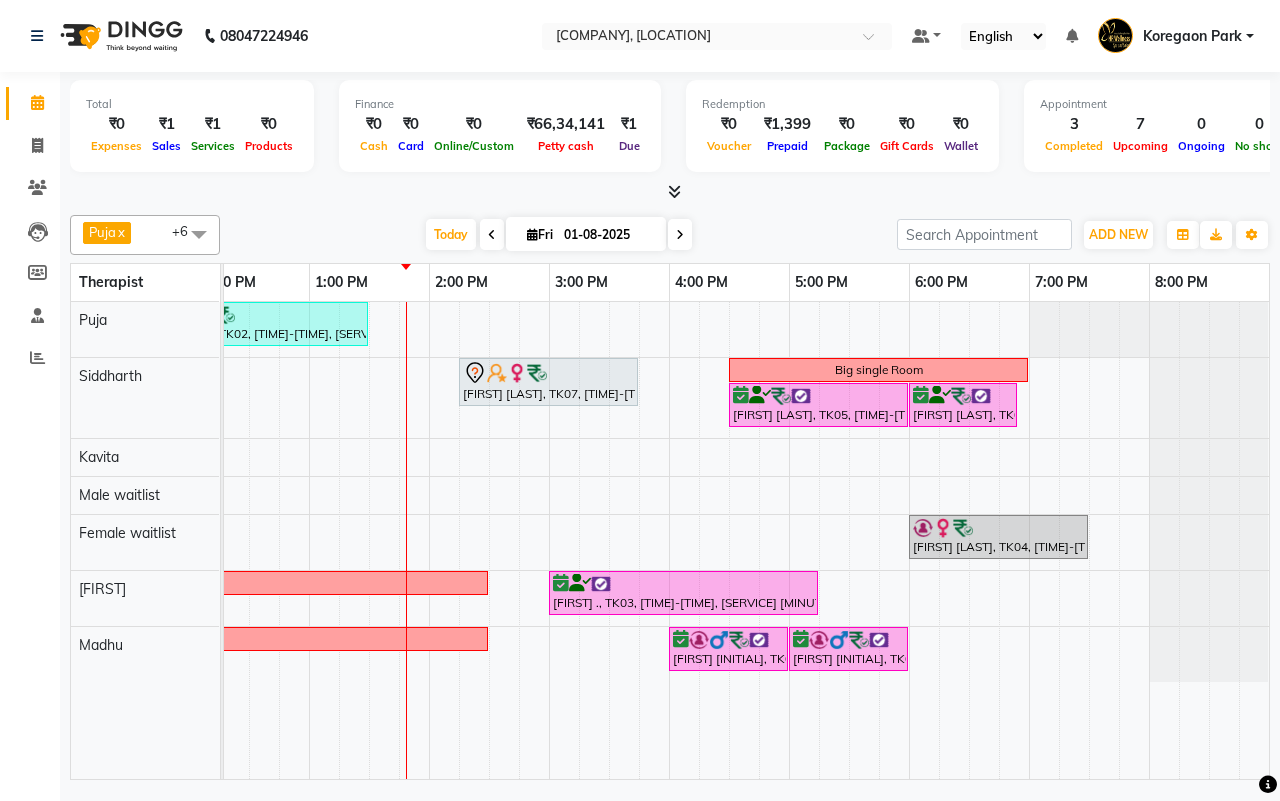 click at bounding box center (680, 235) 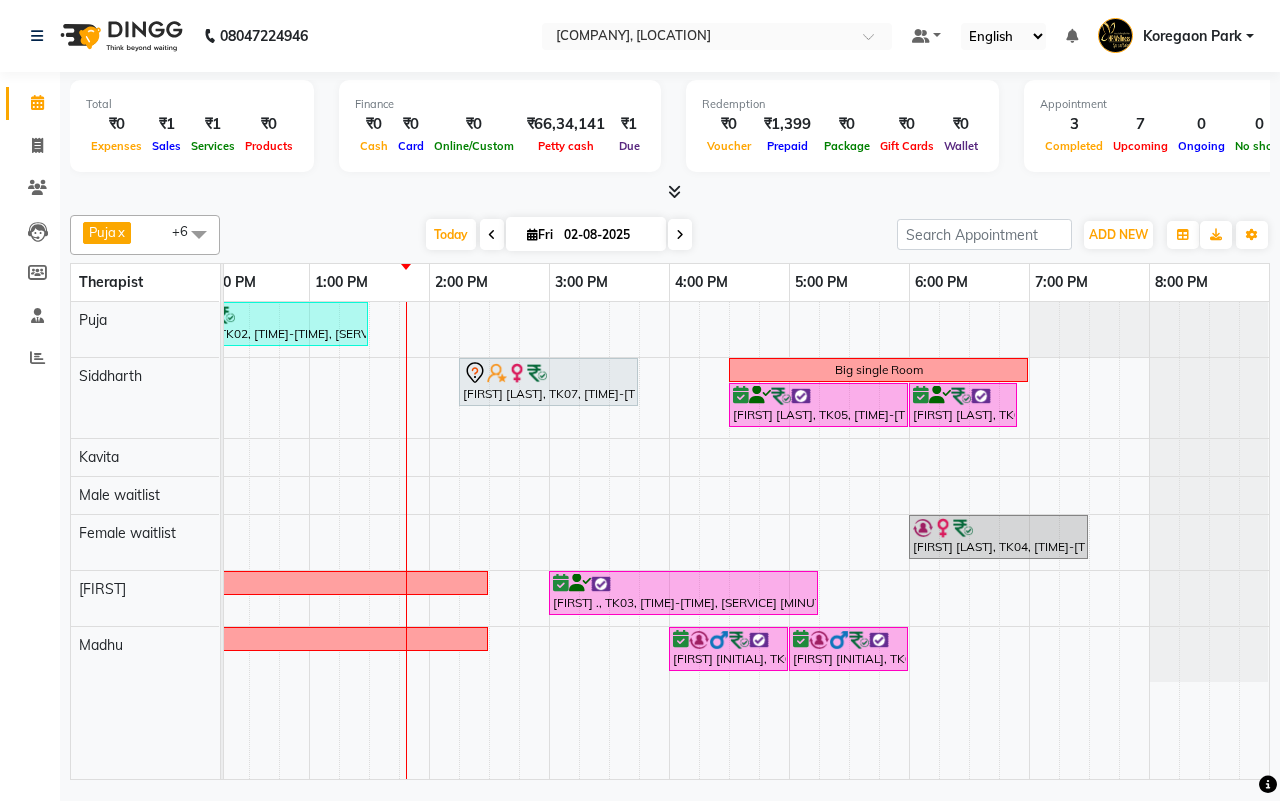 scroll, scrollTop: 0, scrollLeft: 515, axis: horizontal 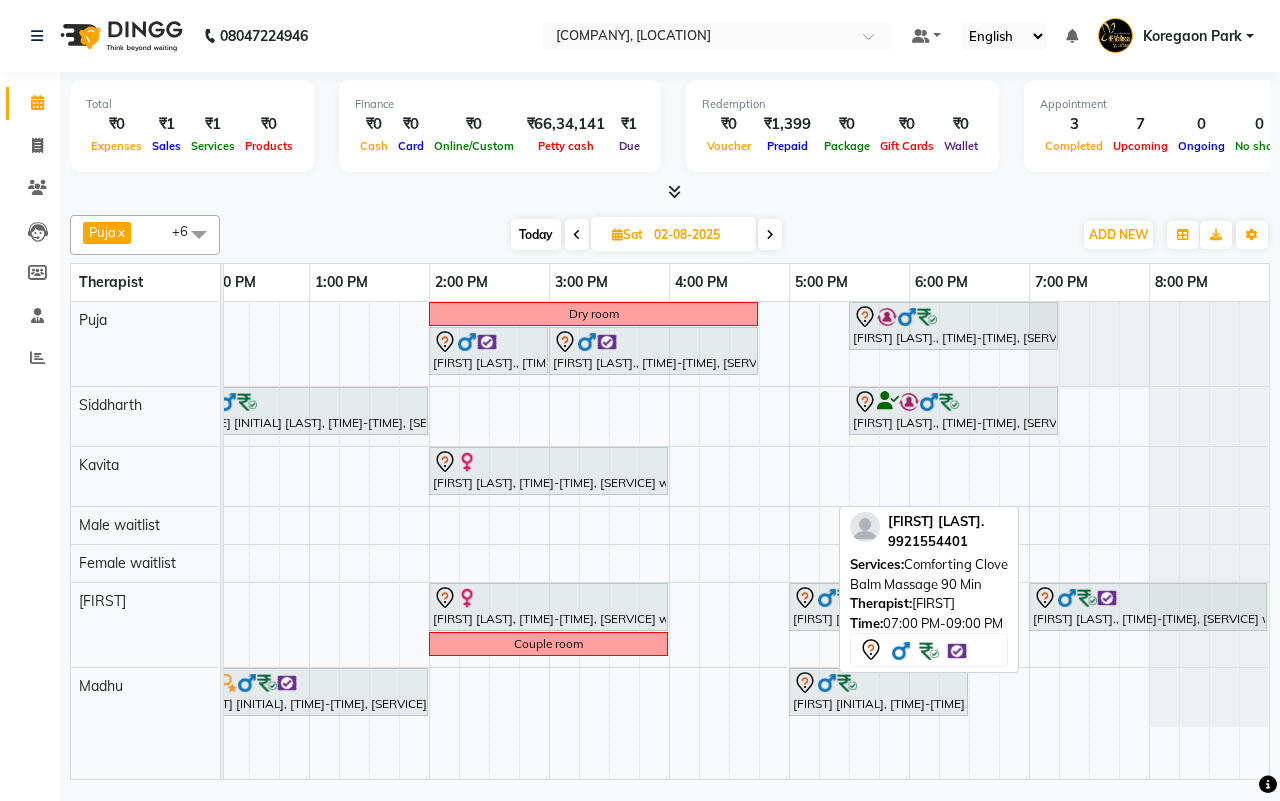 click at bounding box center (1087, 598) 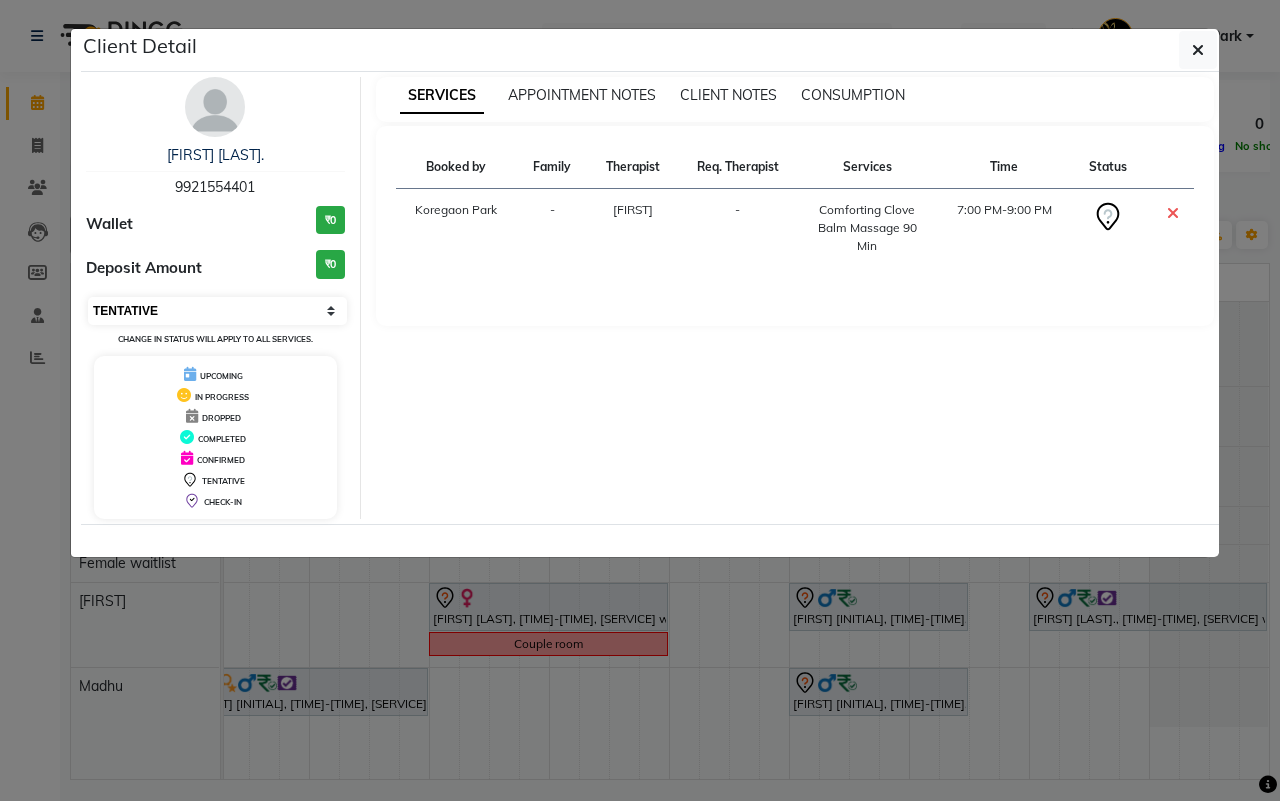 click on "Select CONFIRMED TENTATIVE" at bounding box center [217, 311] 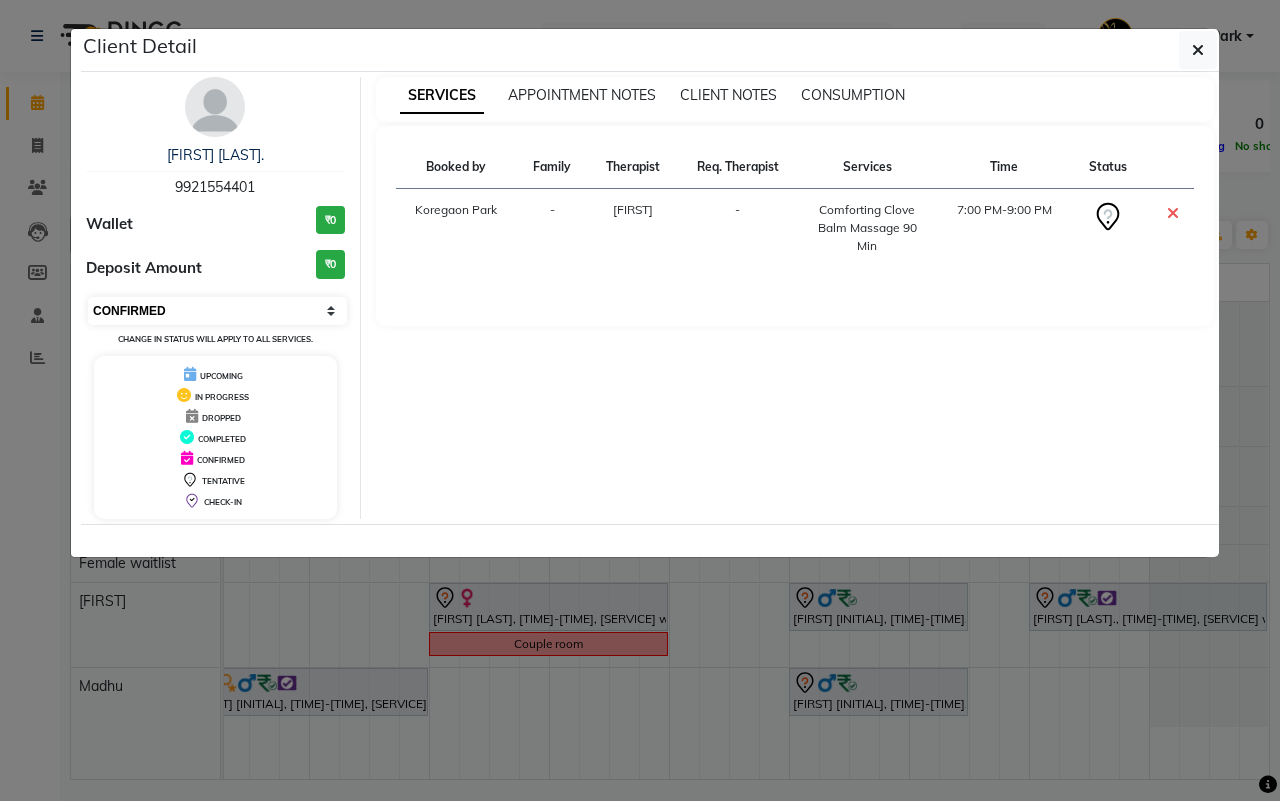 click on "Select CONFIRMED TENTATIVE" at bounding box center [217, 311] 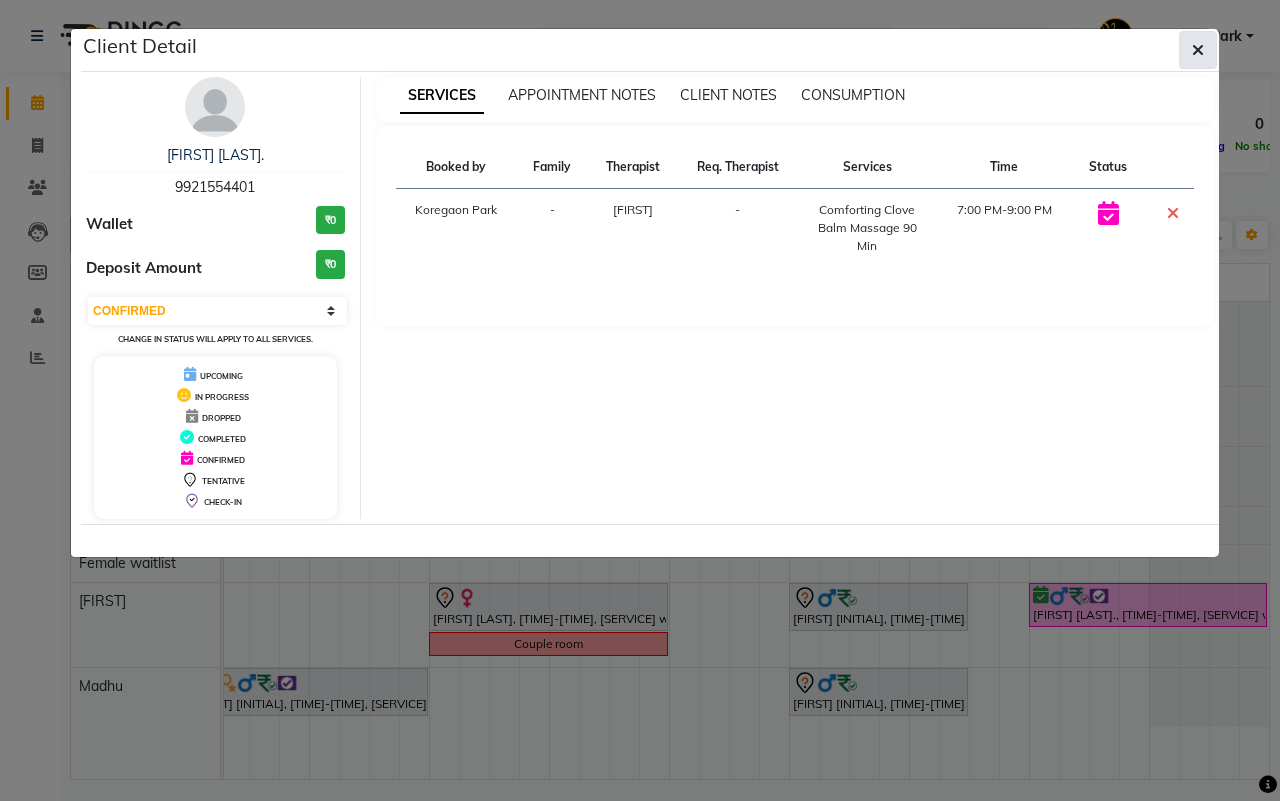 click 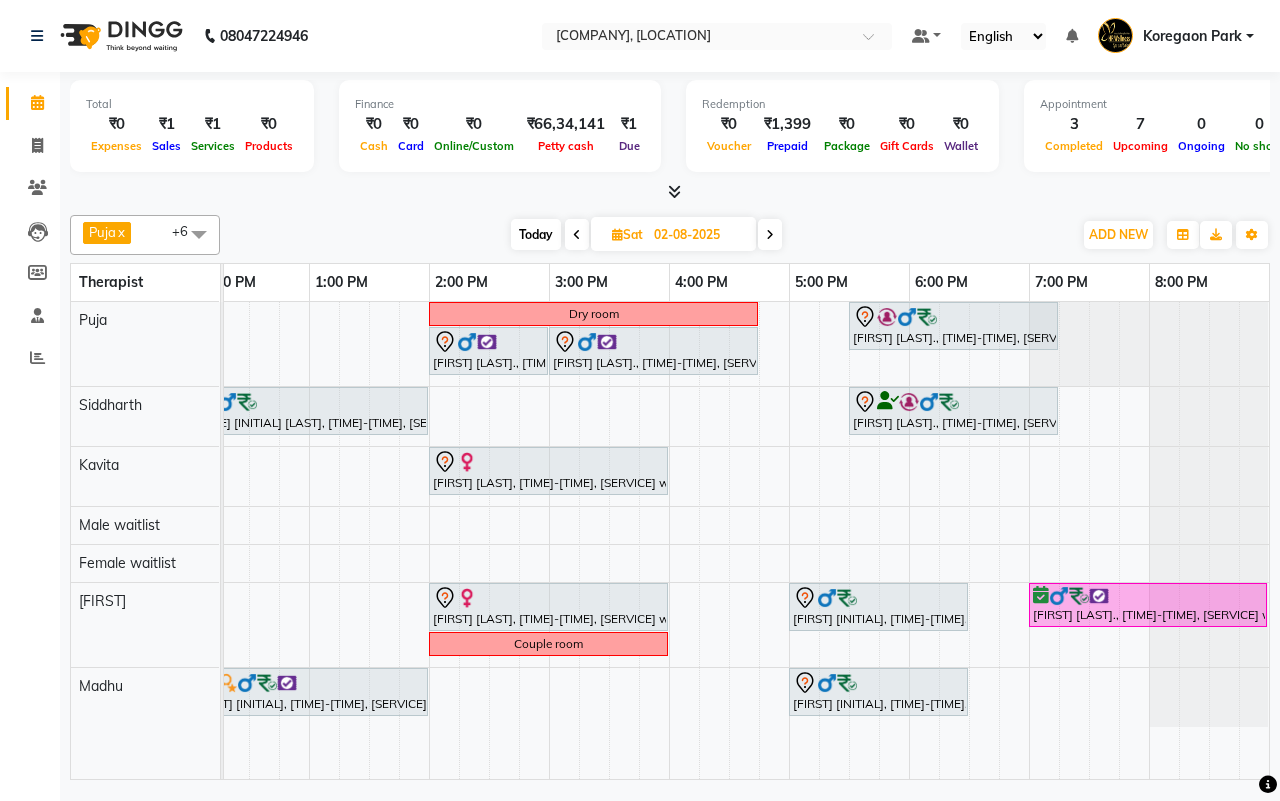 scroll, scrollTop: 0, scrollLeft: 236, axis: horizontal 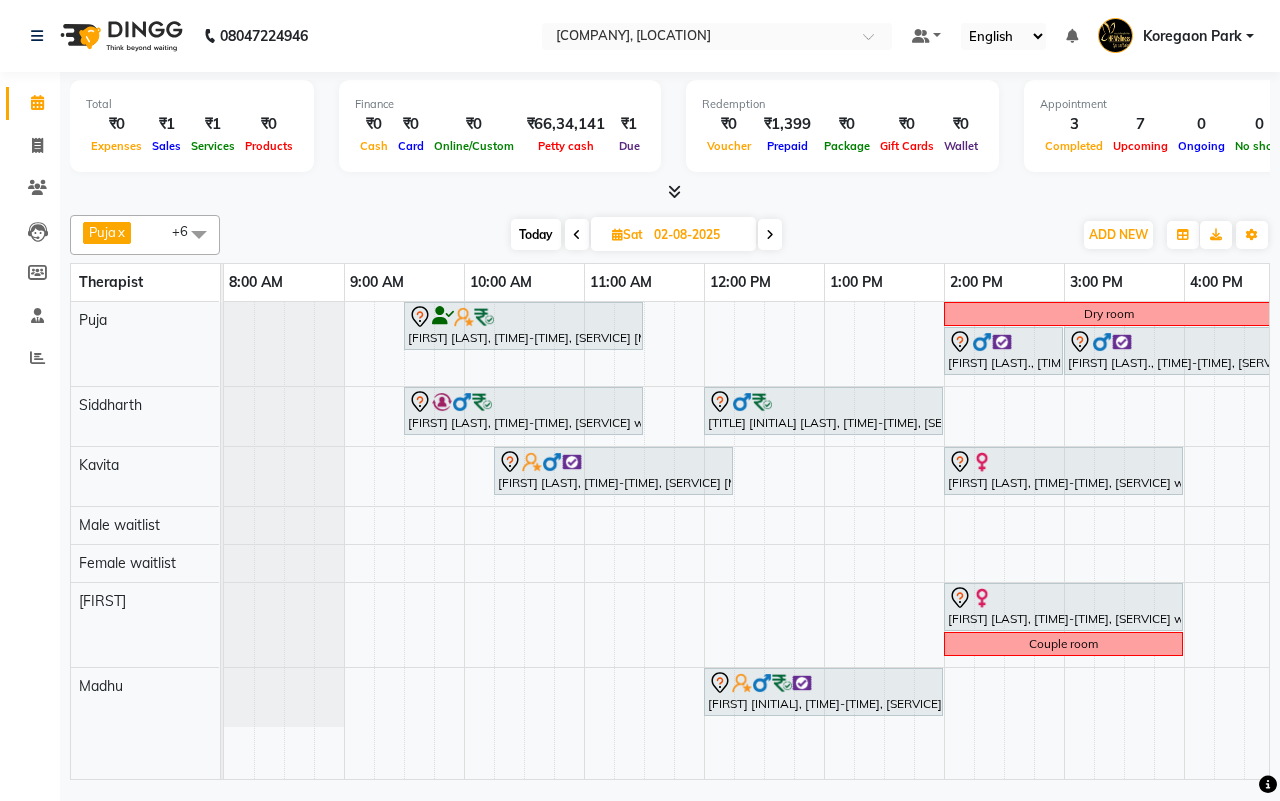 click at bounding box center (770, 234) 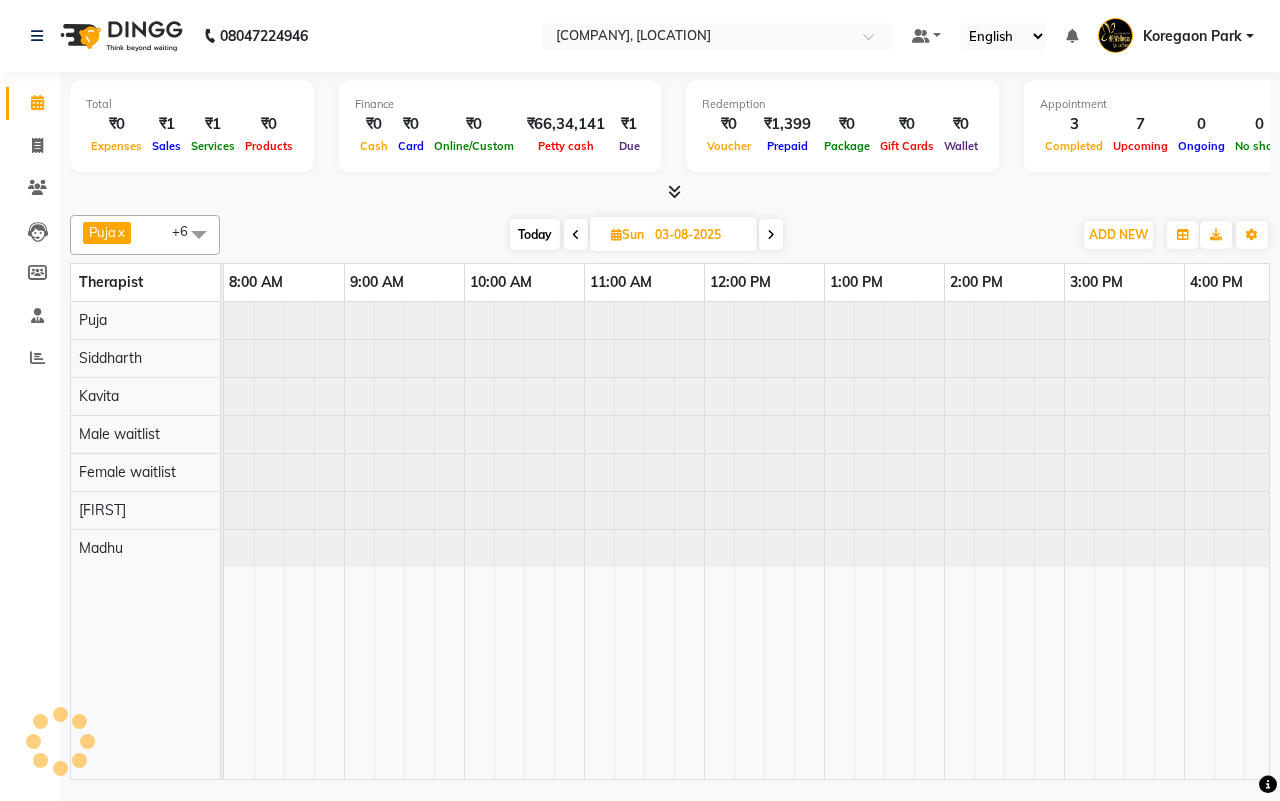 scroll, scrollTop: 0, scrollLeft: 515, axis: horizontal 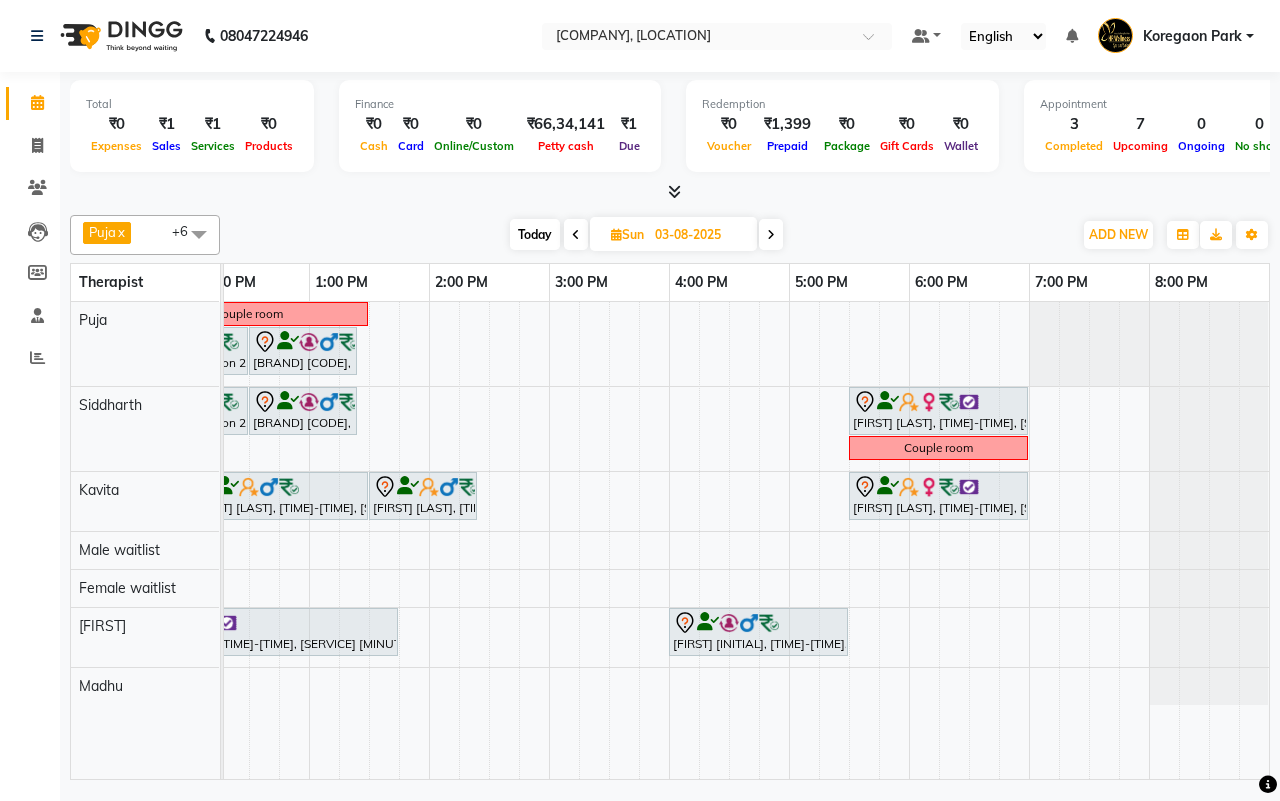 click on "Today" at bounding box center (535, 234) 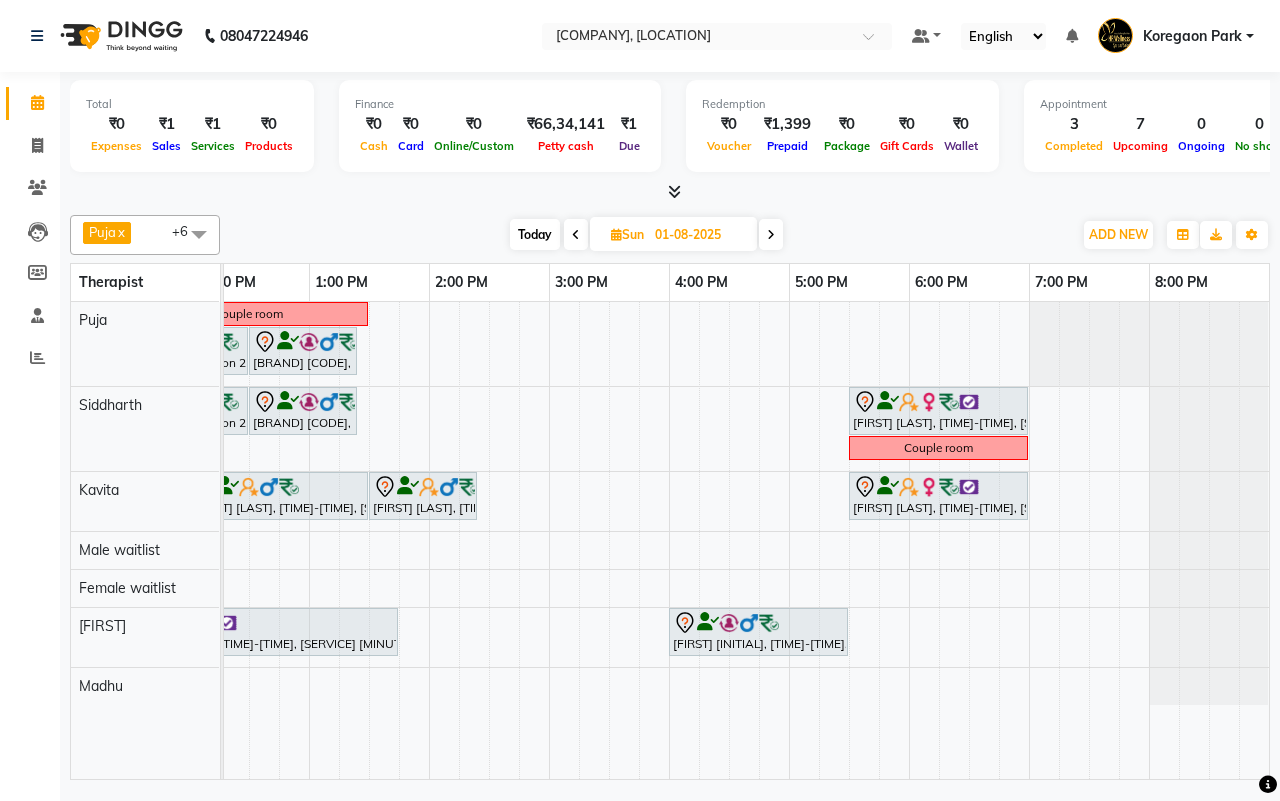 scroll, scrollTop: 0, scrollLeft: 515, axis: horizontal 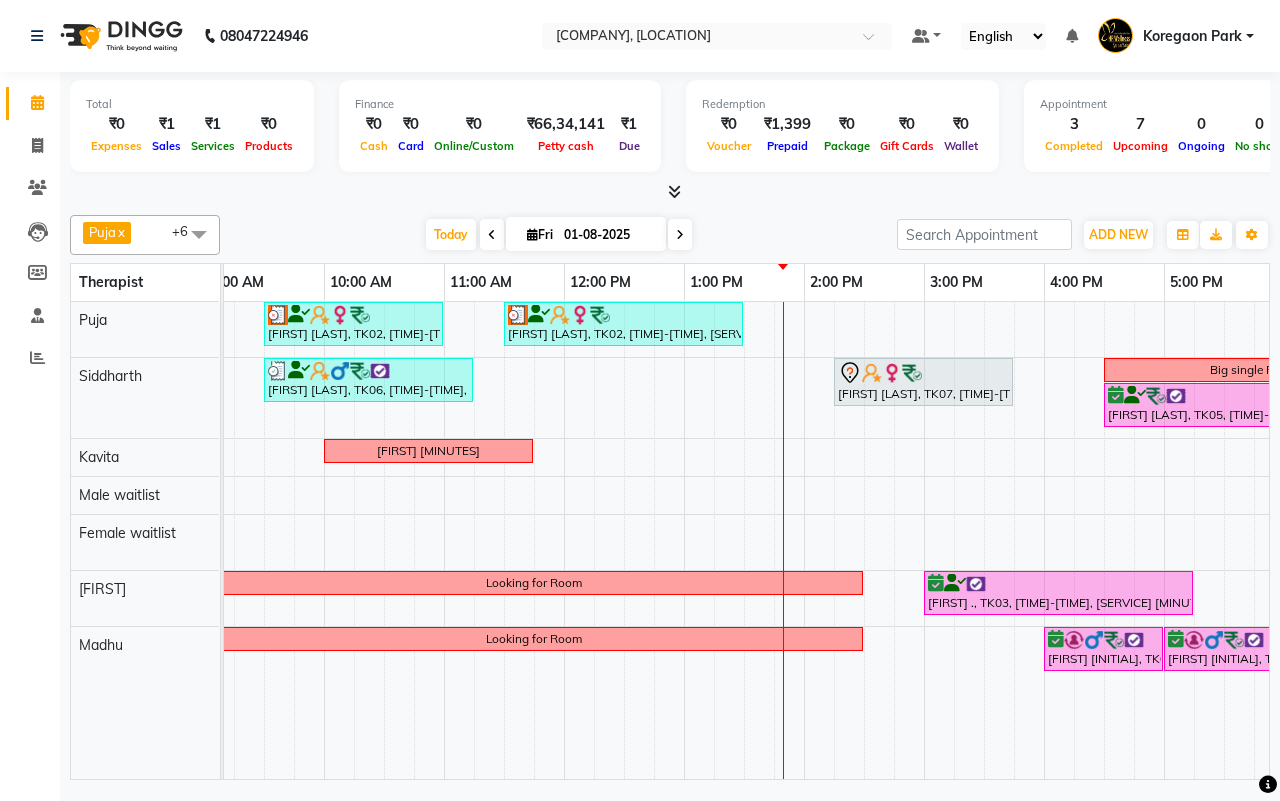 click at bounding box center (680, 235) 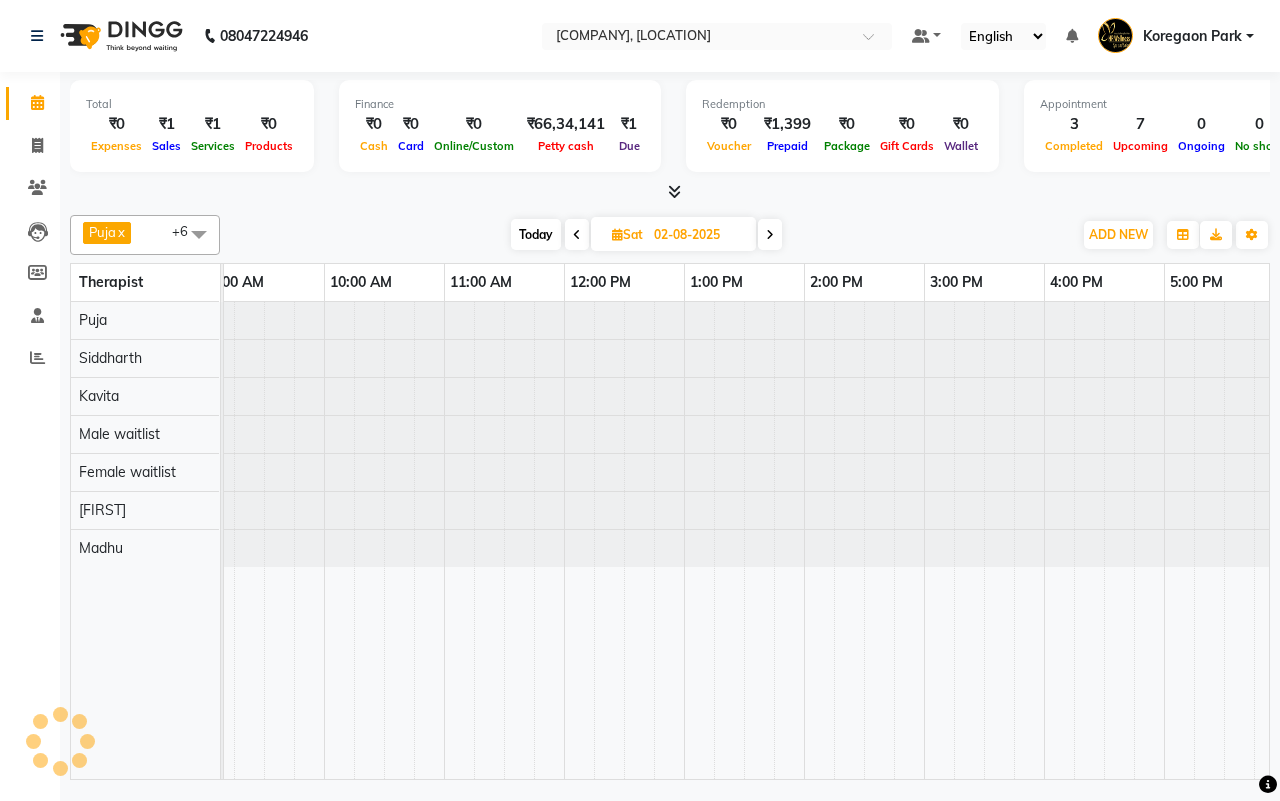 scroll, scrollTop: 0, scrollLeft: 515, axis: horizontal 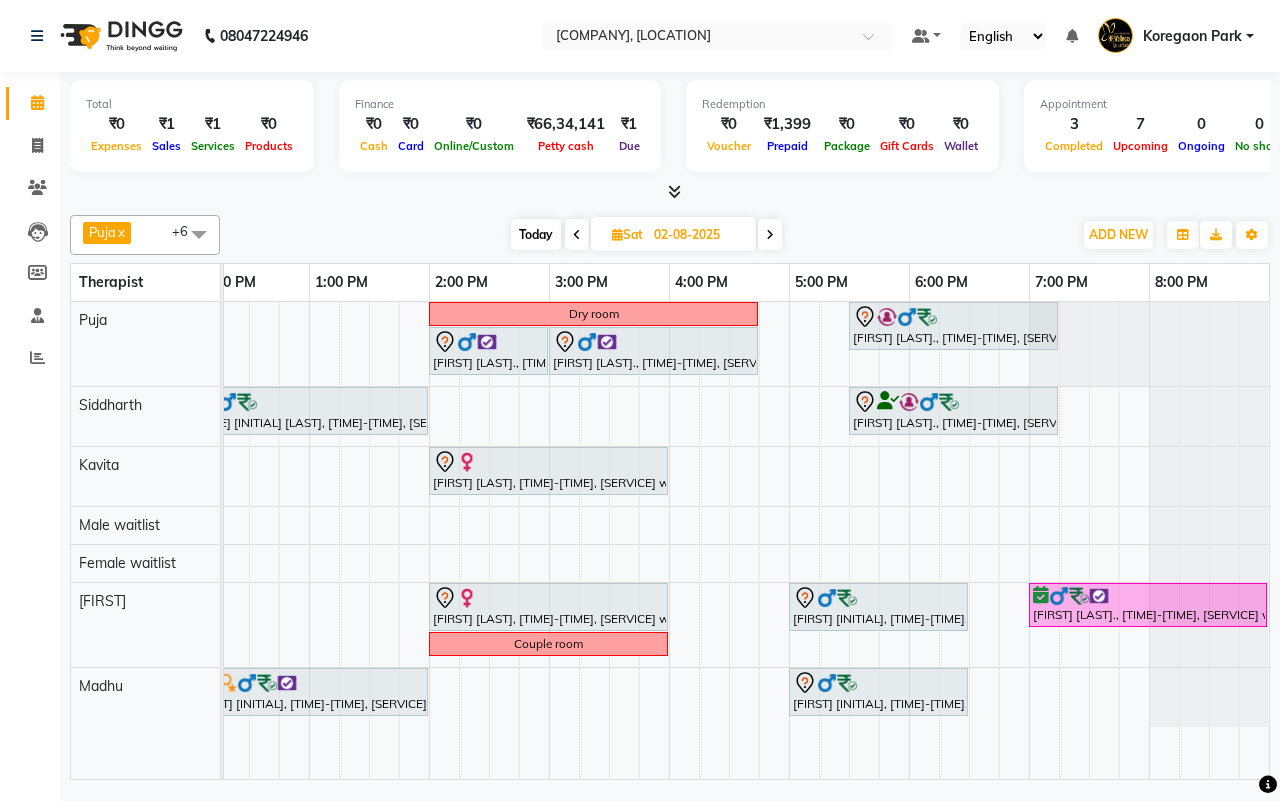 click at bounding box center [770, 235] 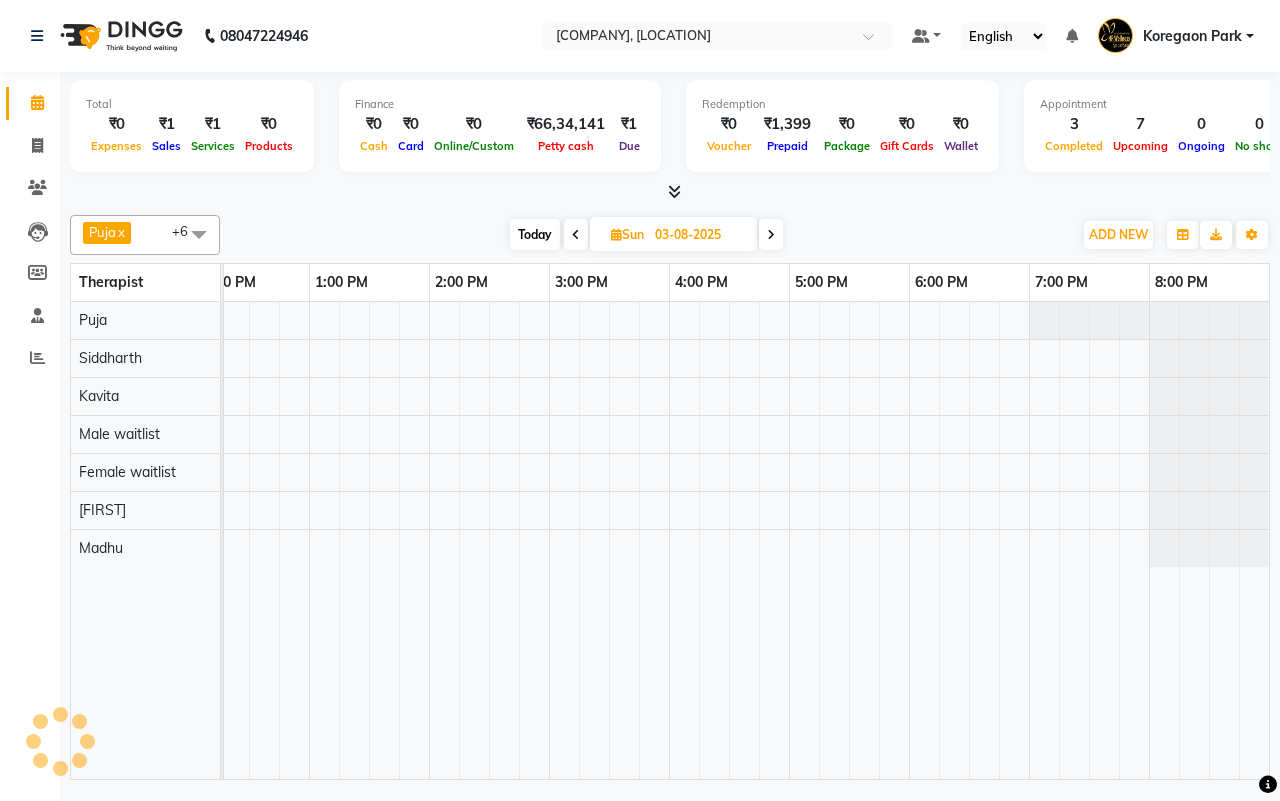 scroll, scrollTop: 0, scrollLeft: 515, axis: horizontal 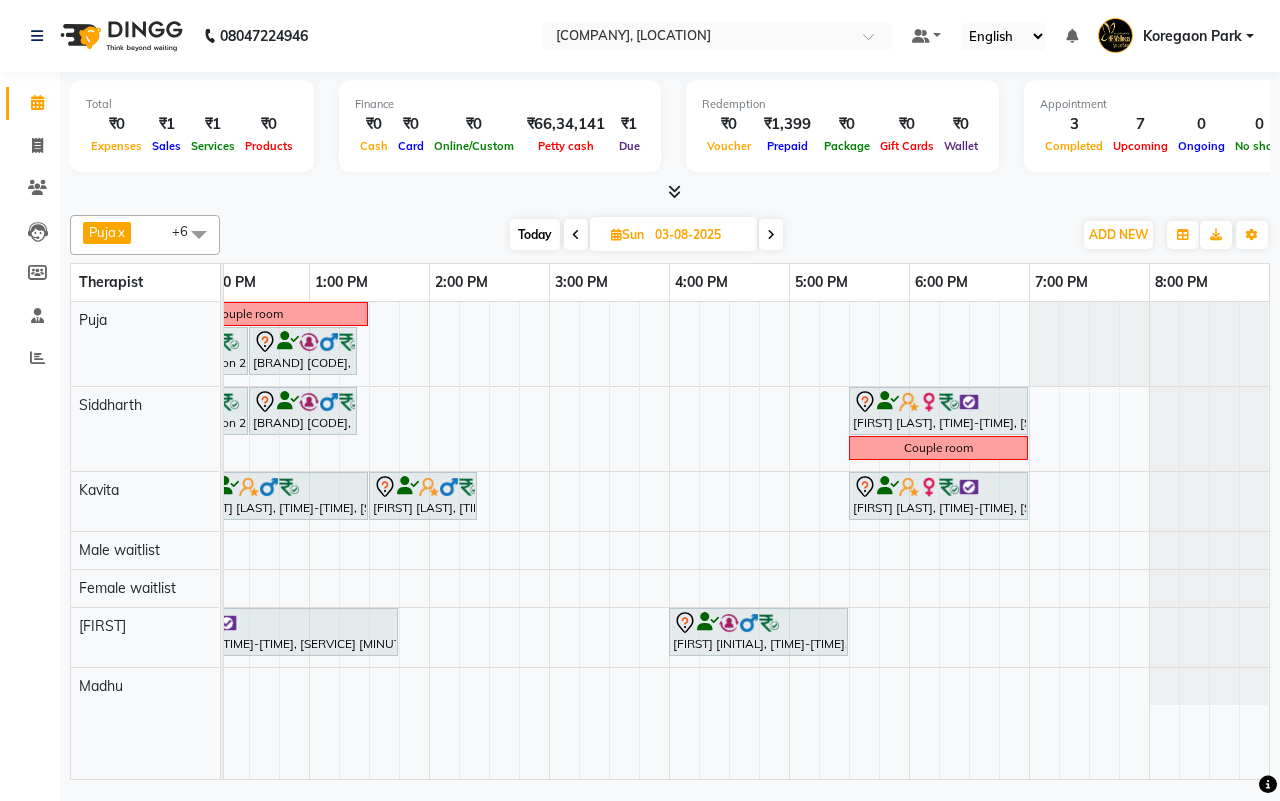 click at bounding box center [576, 234] 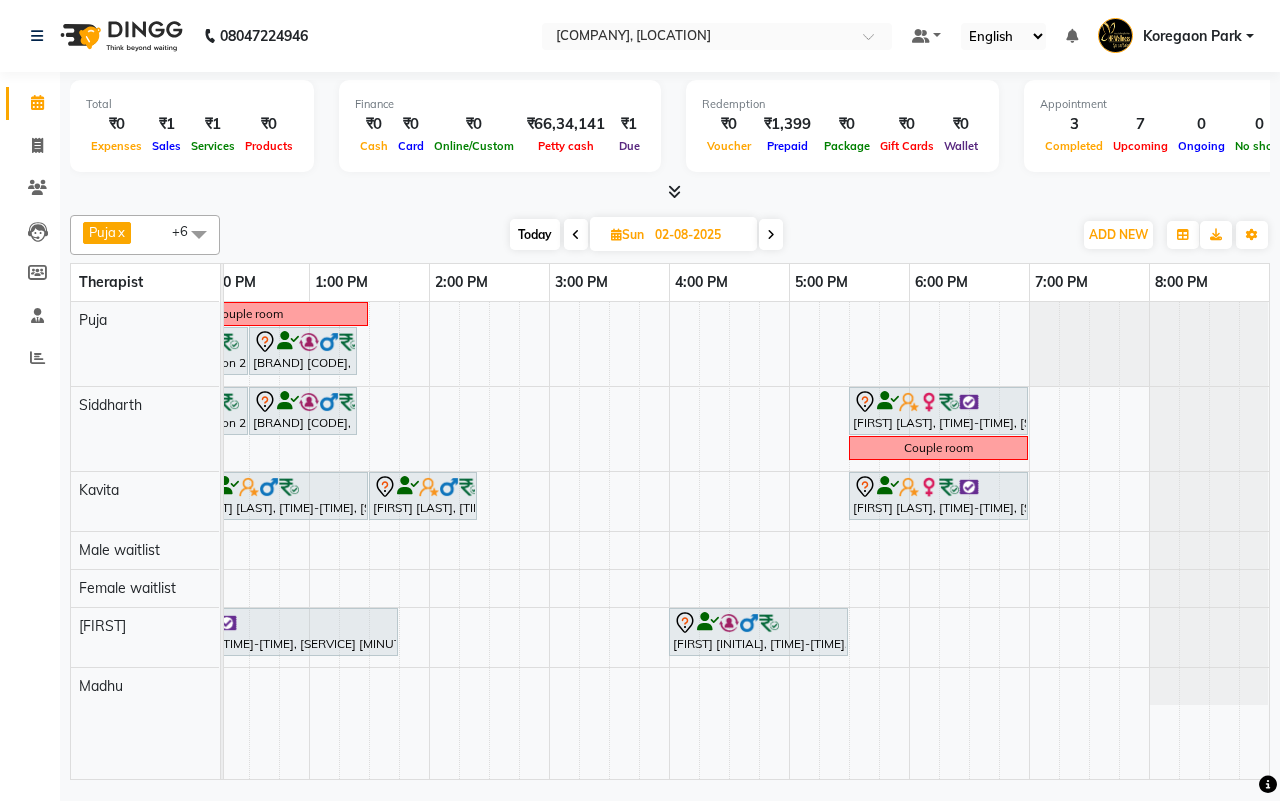 scroll, scrollTop: 0, scrollLeft: 0, axis: both 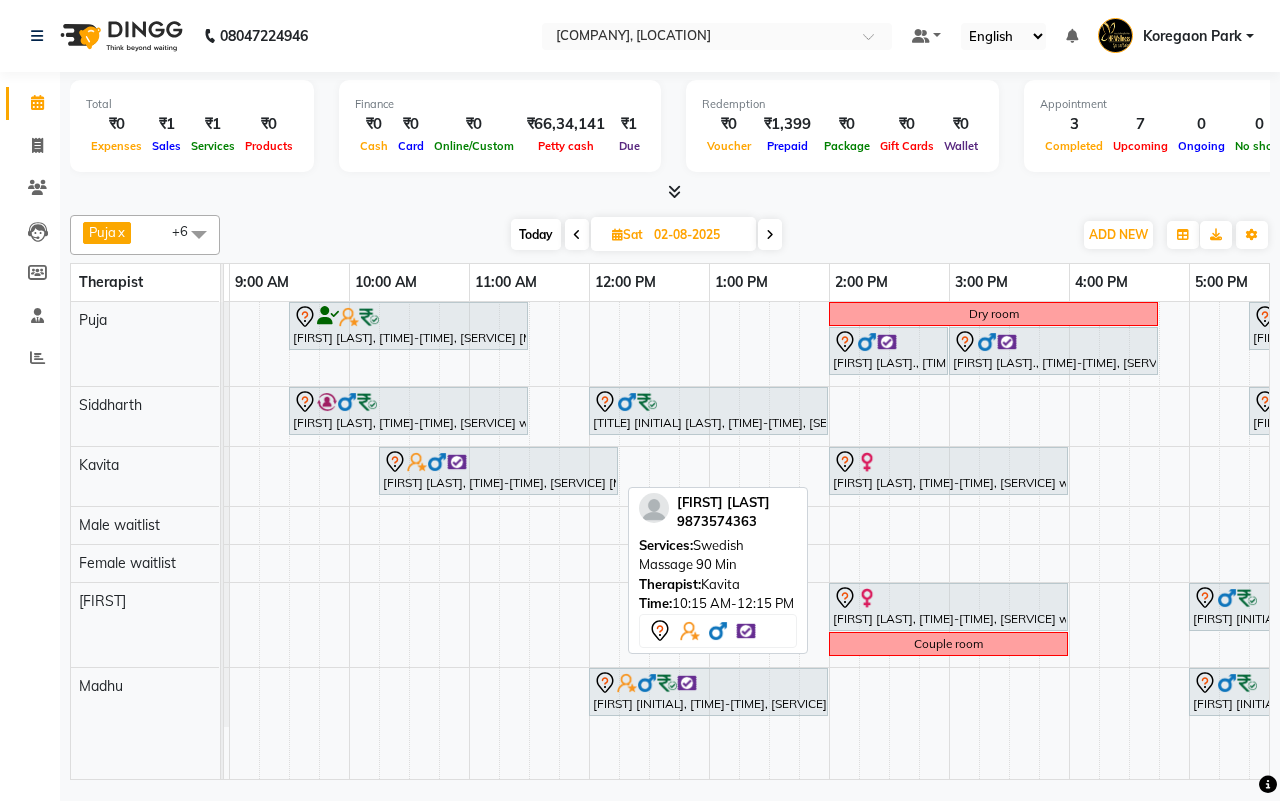 click at bounding box center (498, 462) 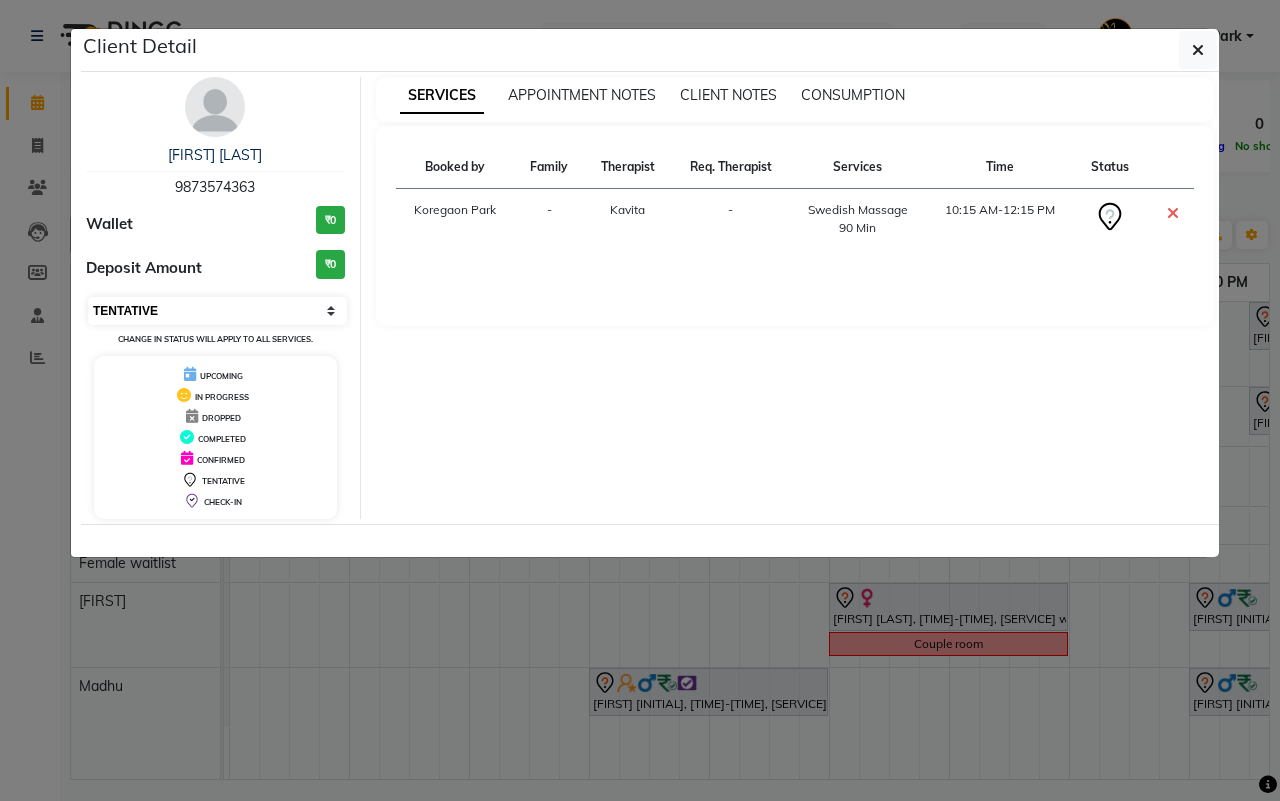 click on "Select CONFIRMED TENTATIVE" at bounding box center (217, 311) 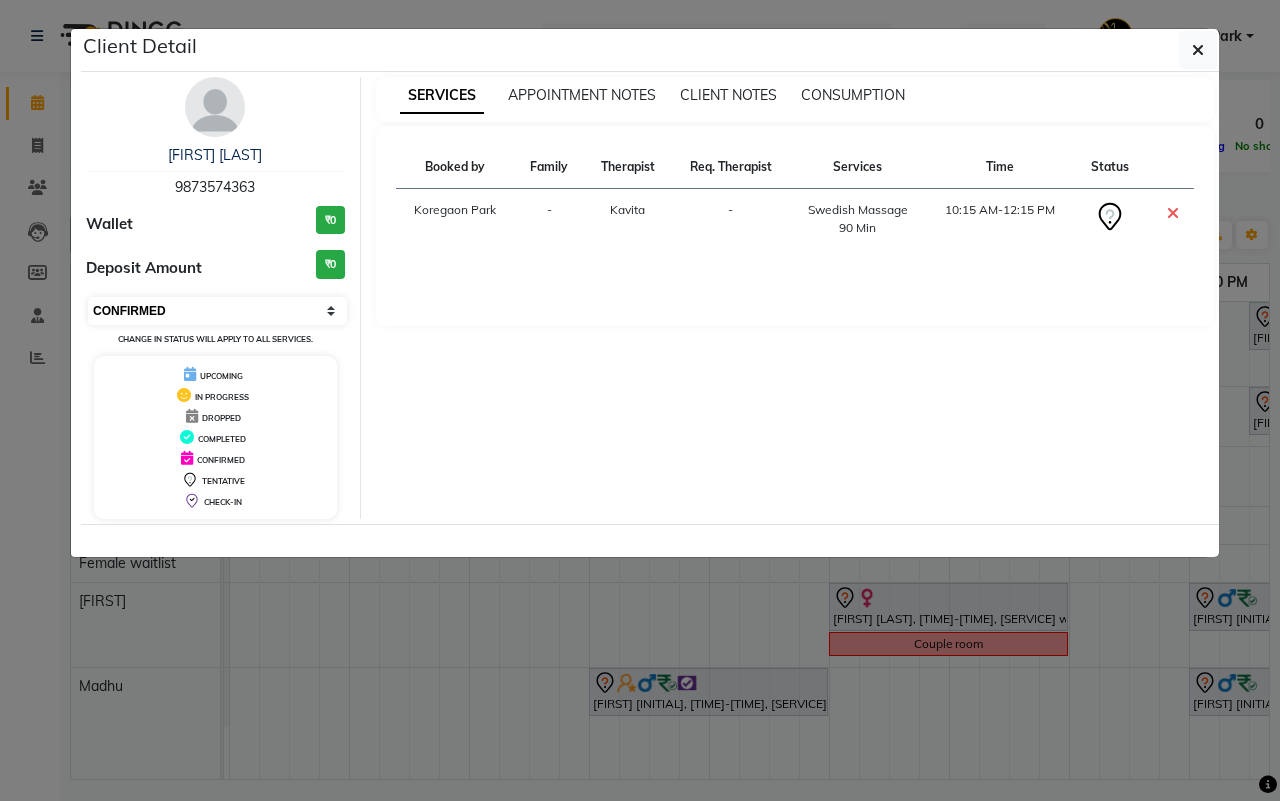 click on "Select CONFIRMED TENTATIVE" at bounding box center [217, 311] 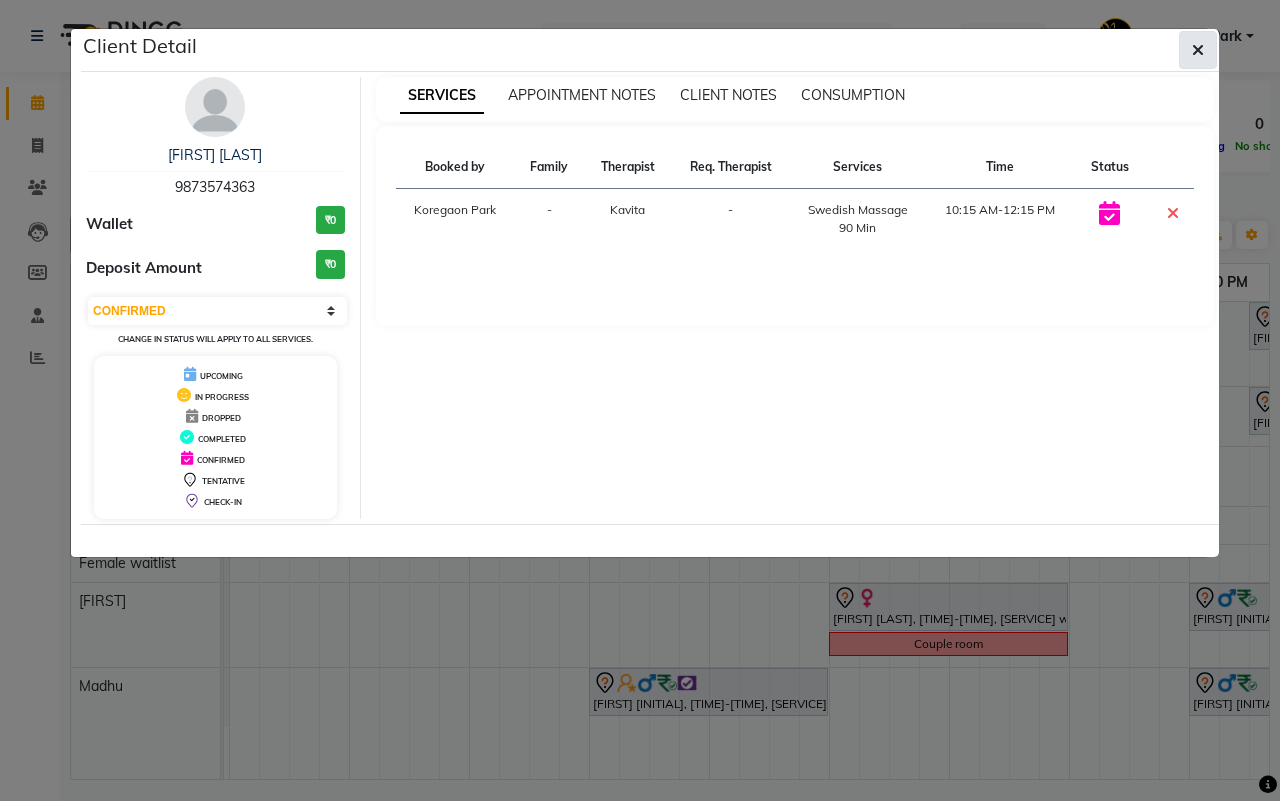 click 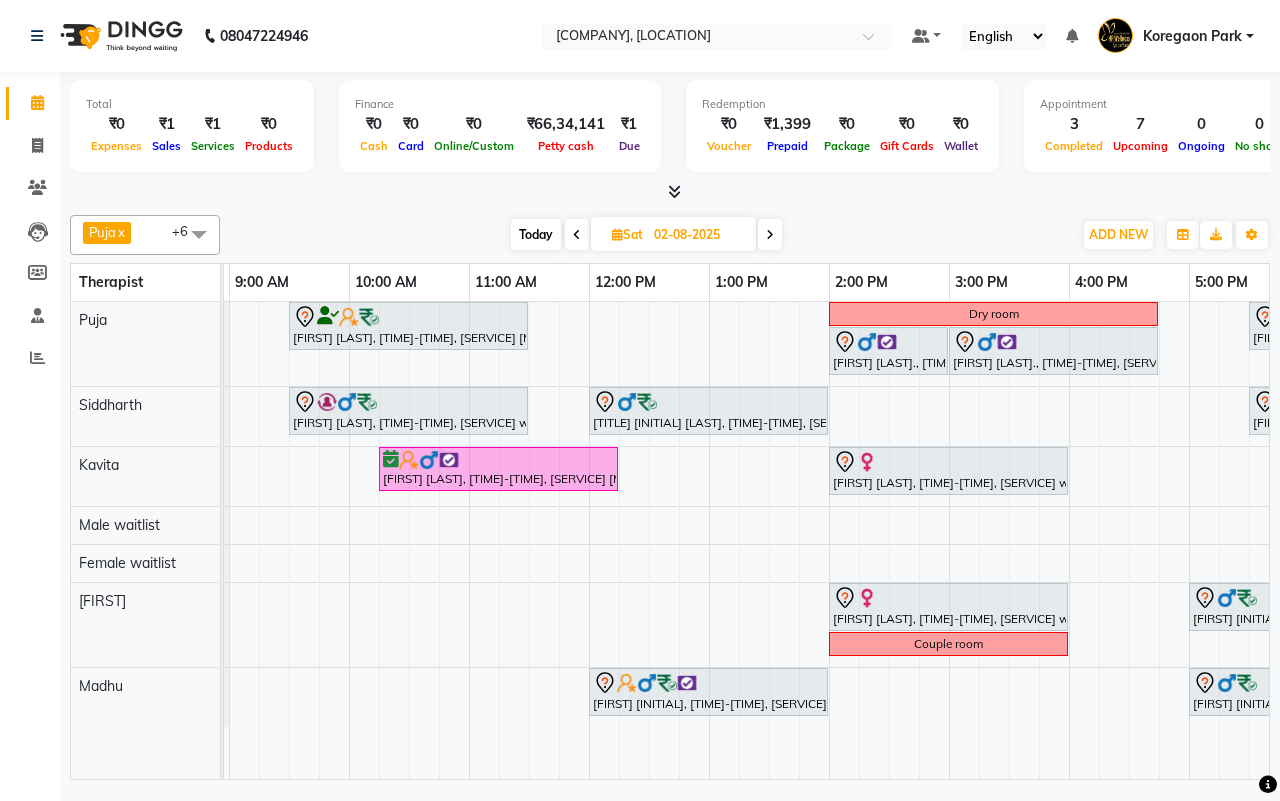 click at bounding box center (577, 235) 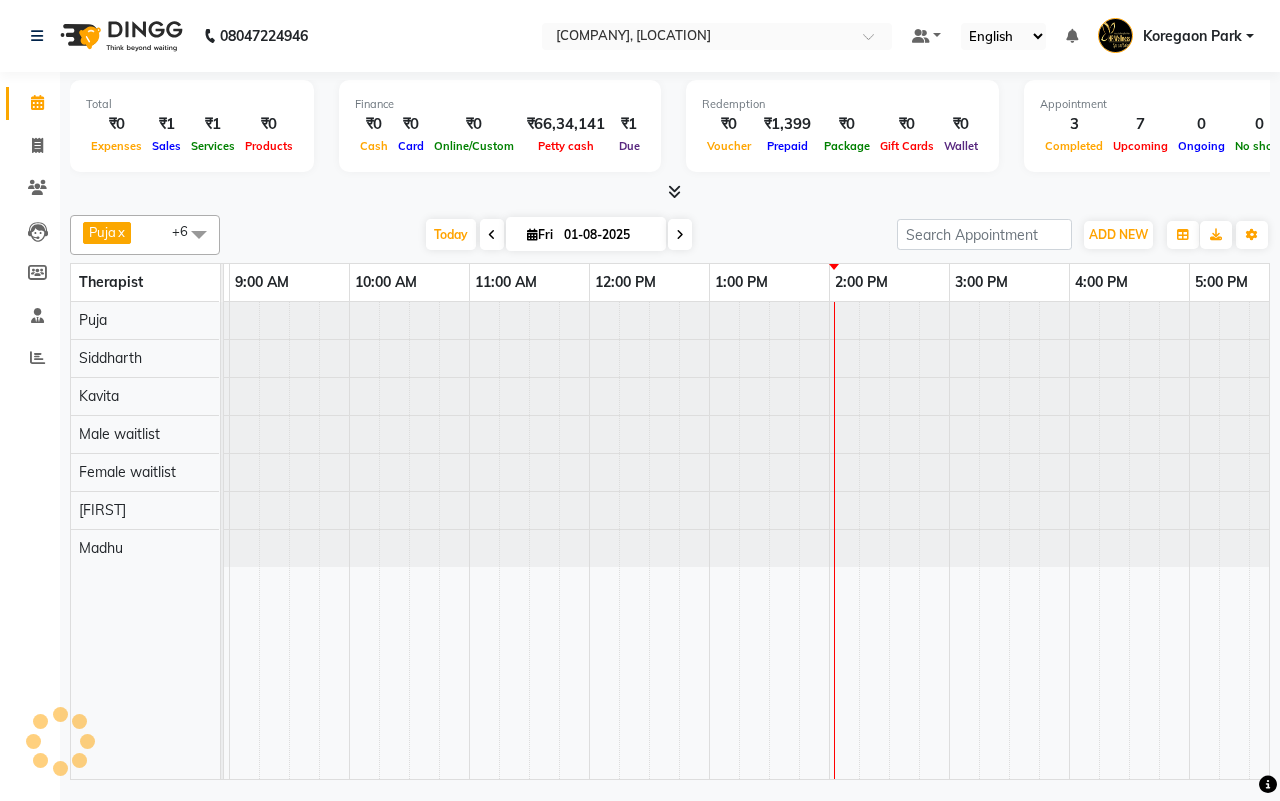 scroll, scrollTop: 0, scrollLeft: 515, axis: horizontal 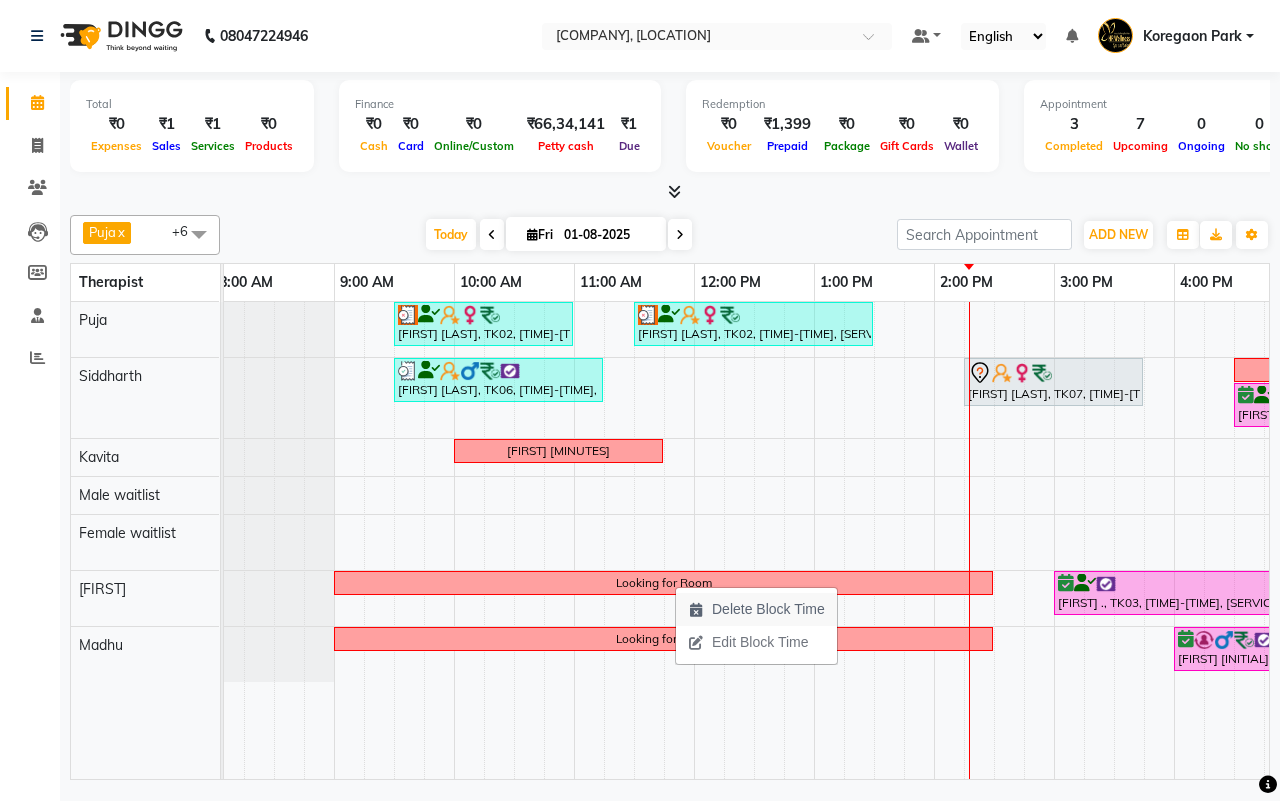 click on "Delete Block Time" at bounding box center (768, 609) 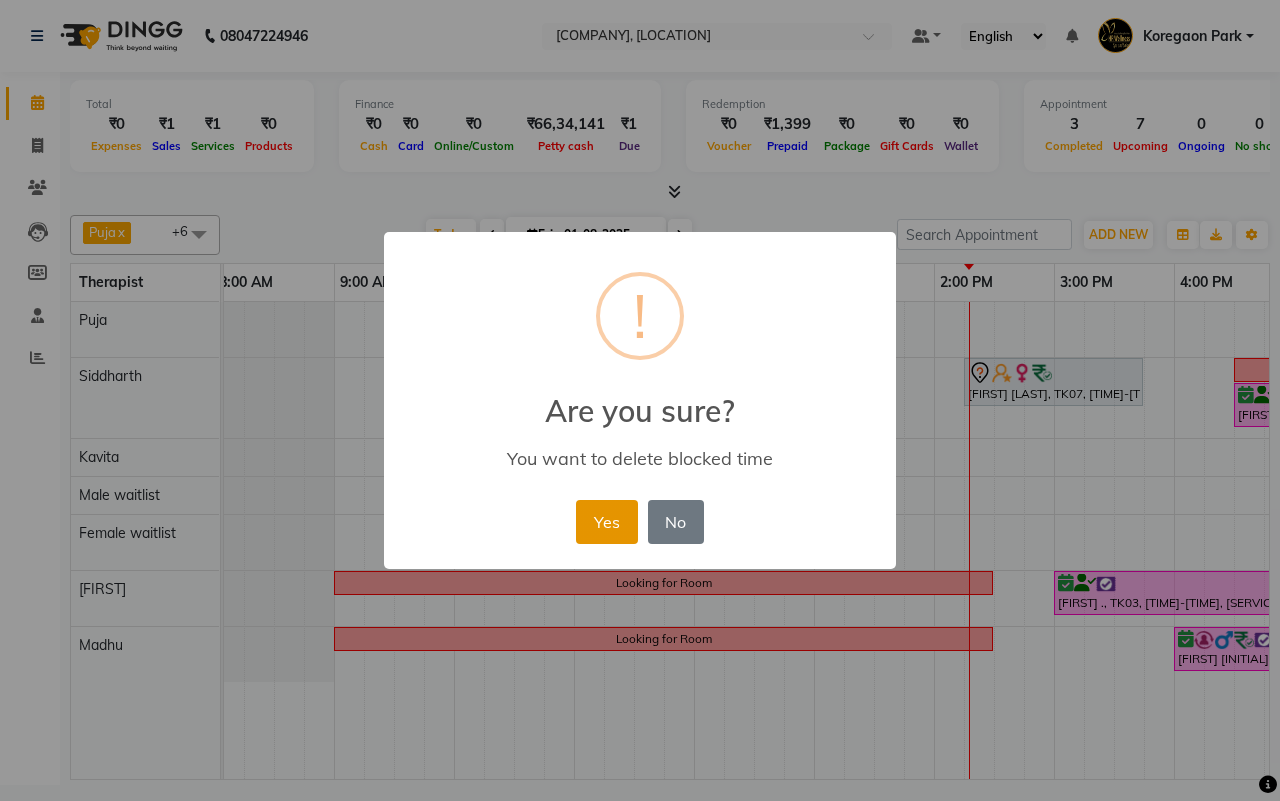 click on "Yes" at bounding box center (606, 522) 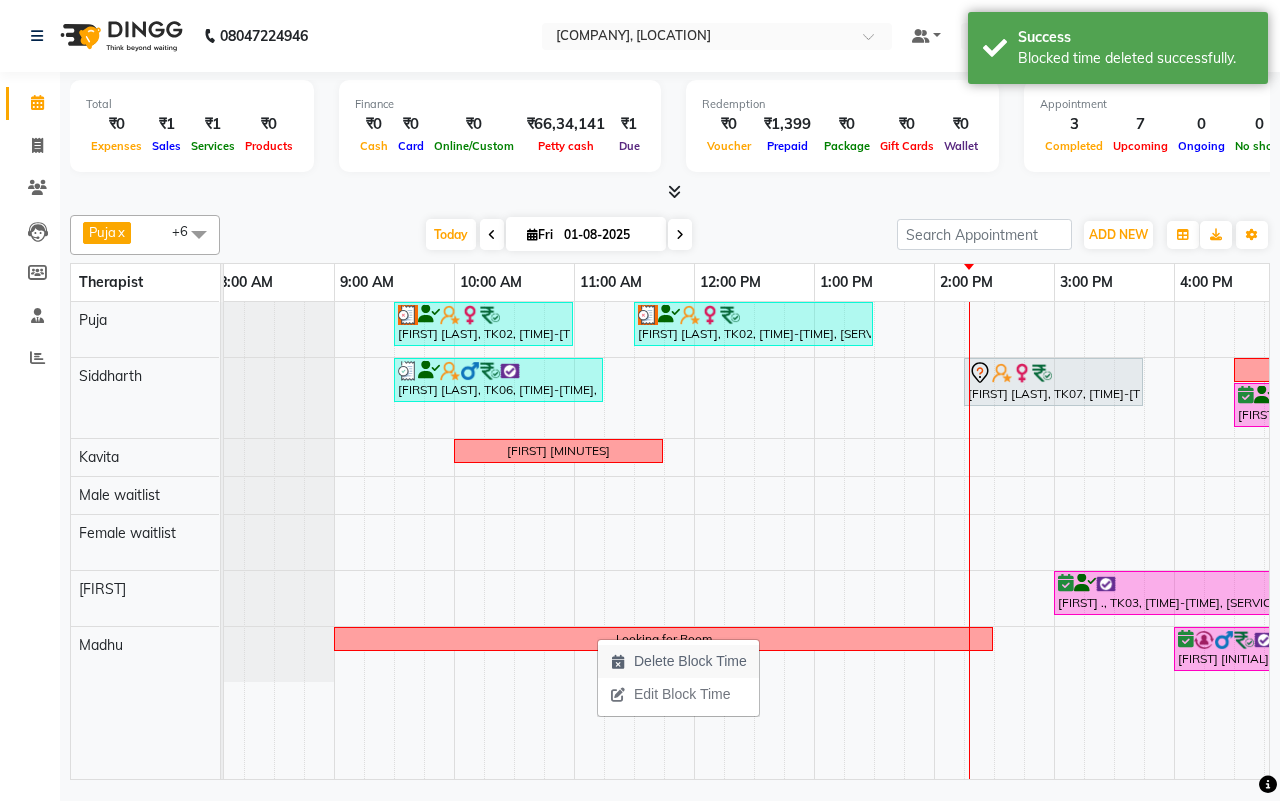 click on "Delete Block Time" at bounding box center [690, 661] 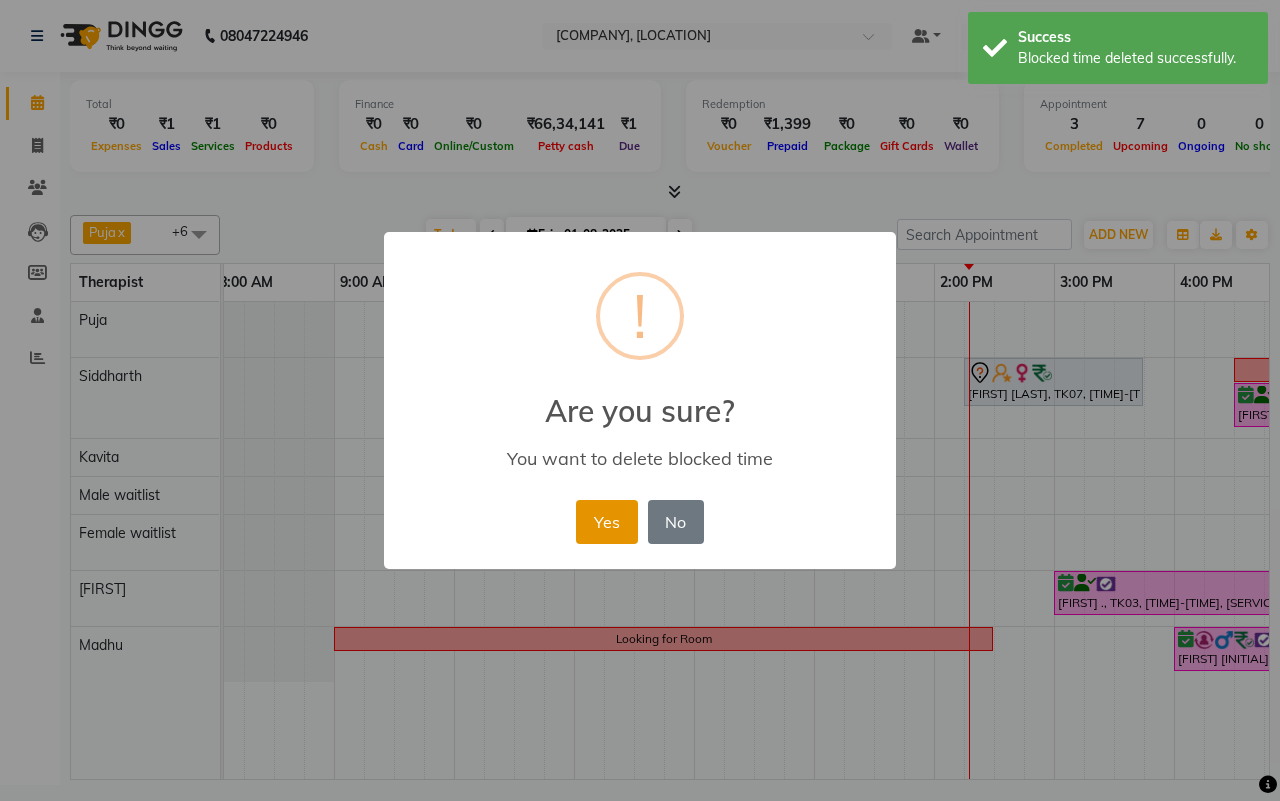 click on "Yes" at bounding box center (606, 522) 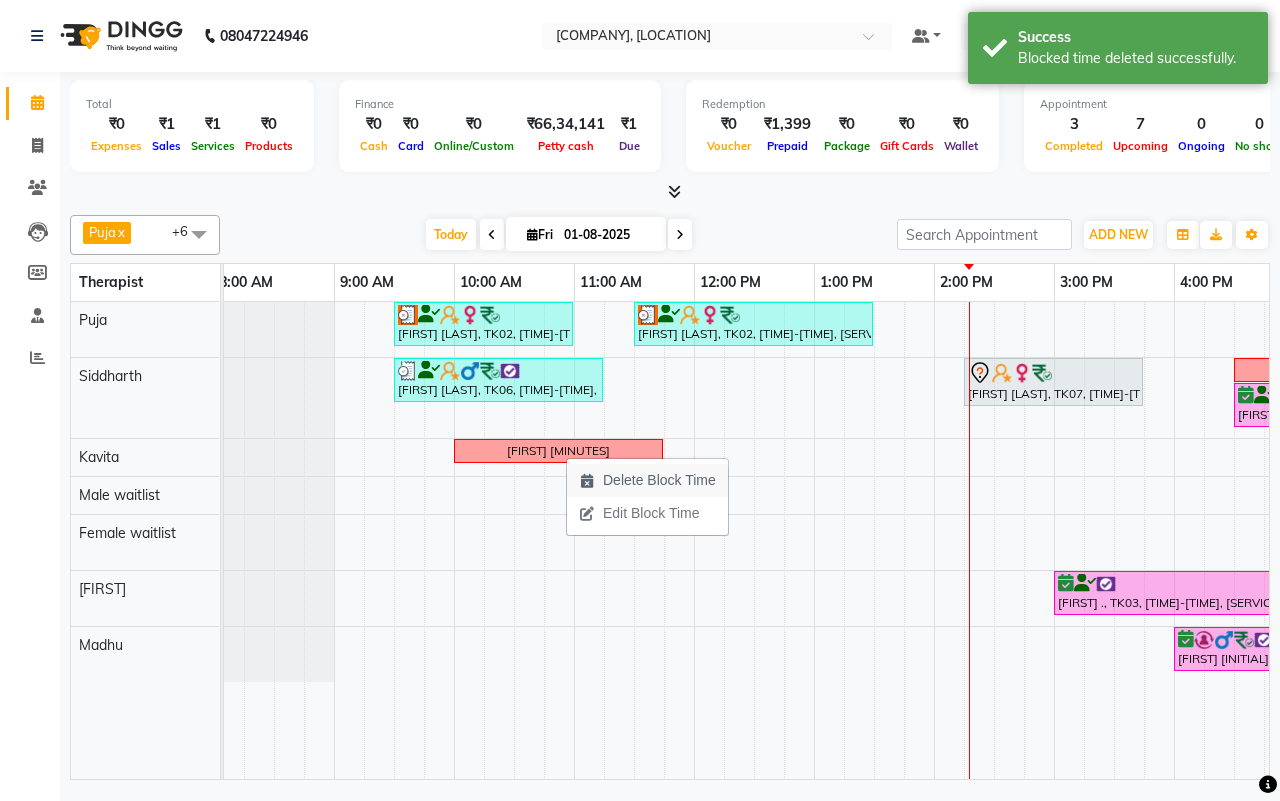 click on "Delete Block Time" at bounding box center (659, 480) 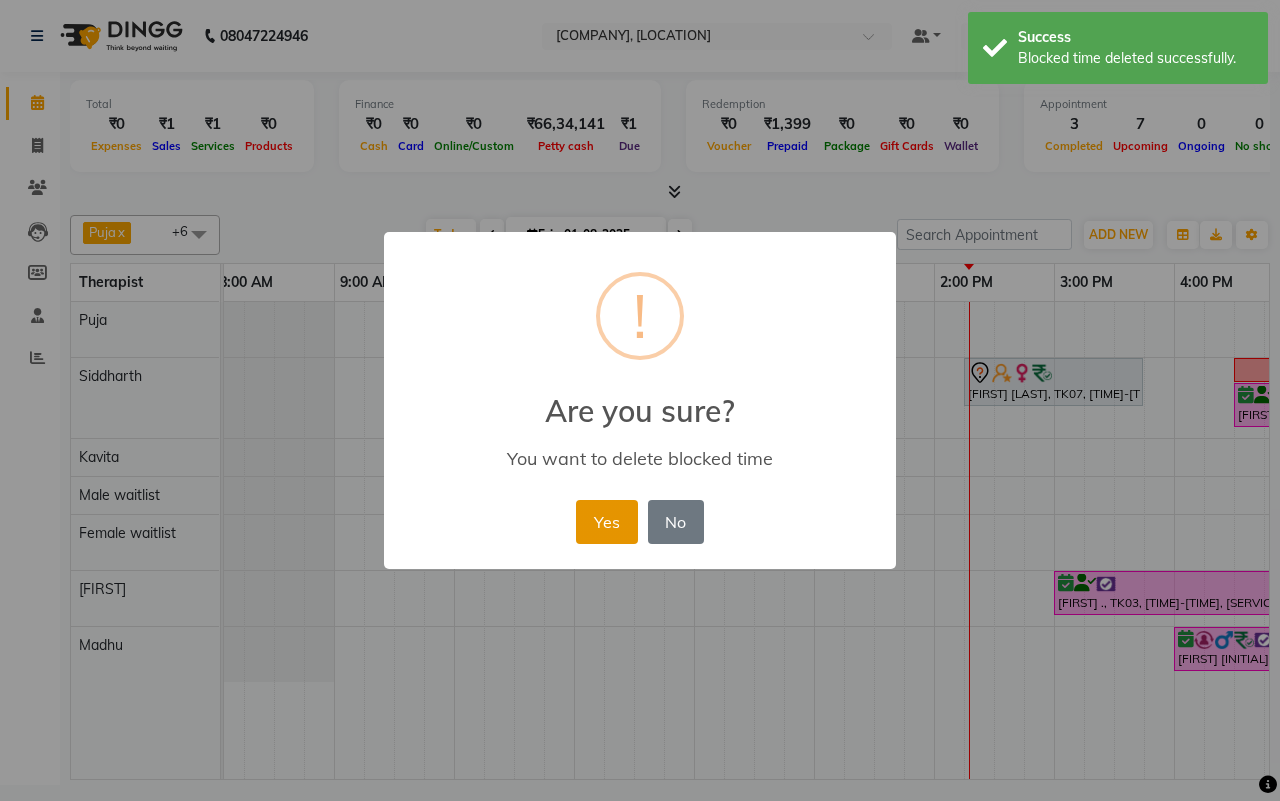 click on "Yes" at bounding box center [606, 522] 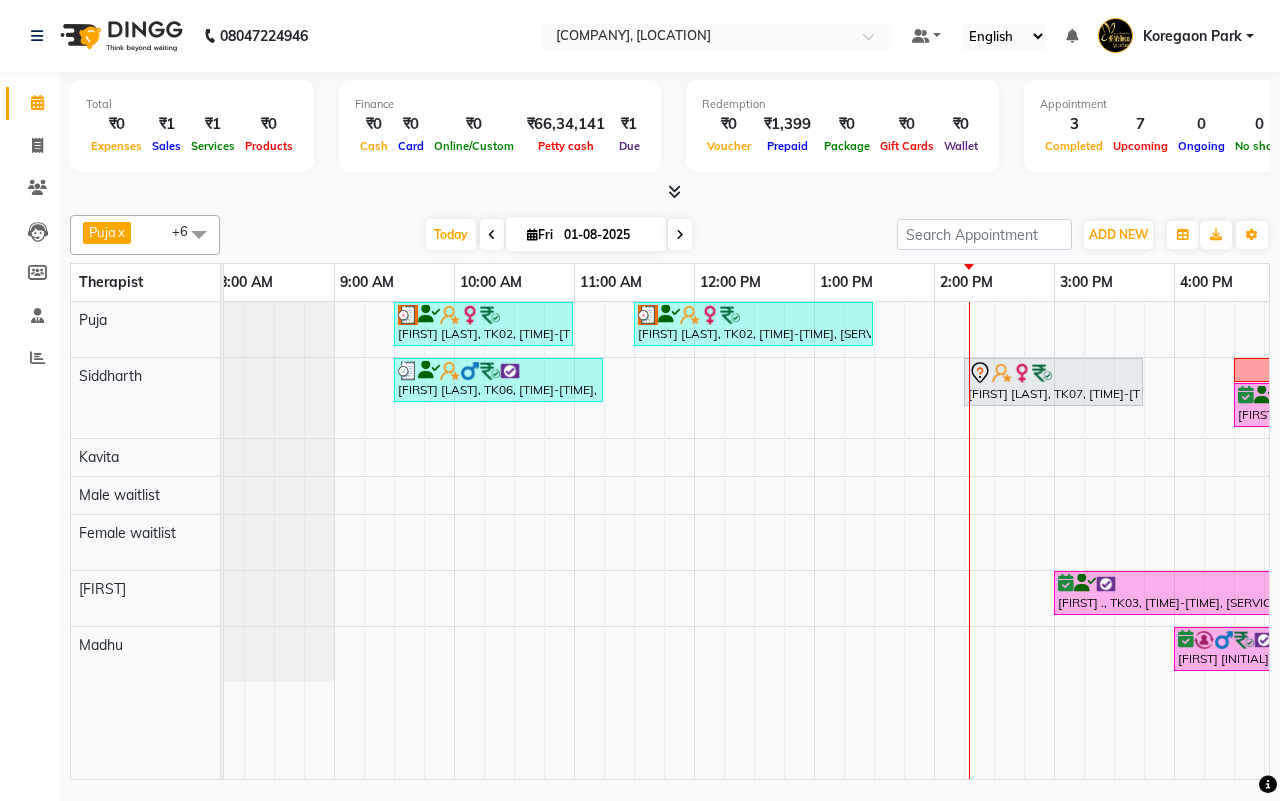 scroll, scrollTop: 0, scrollLeft: 375, axis: horizontal 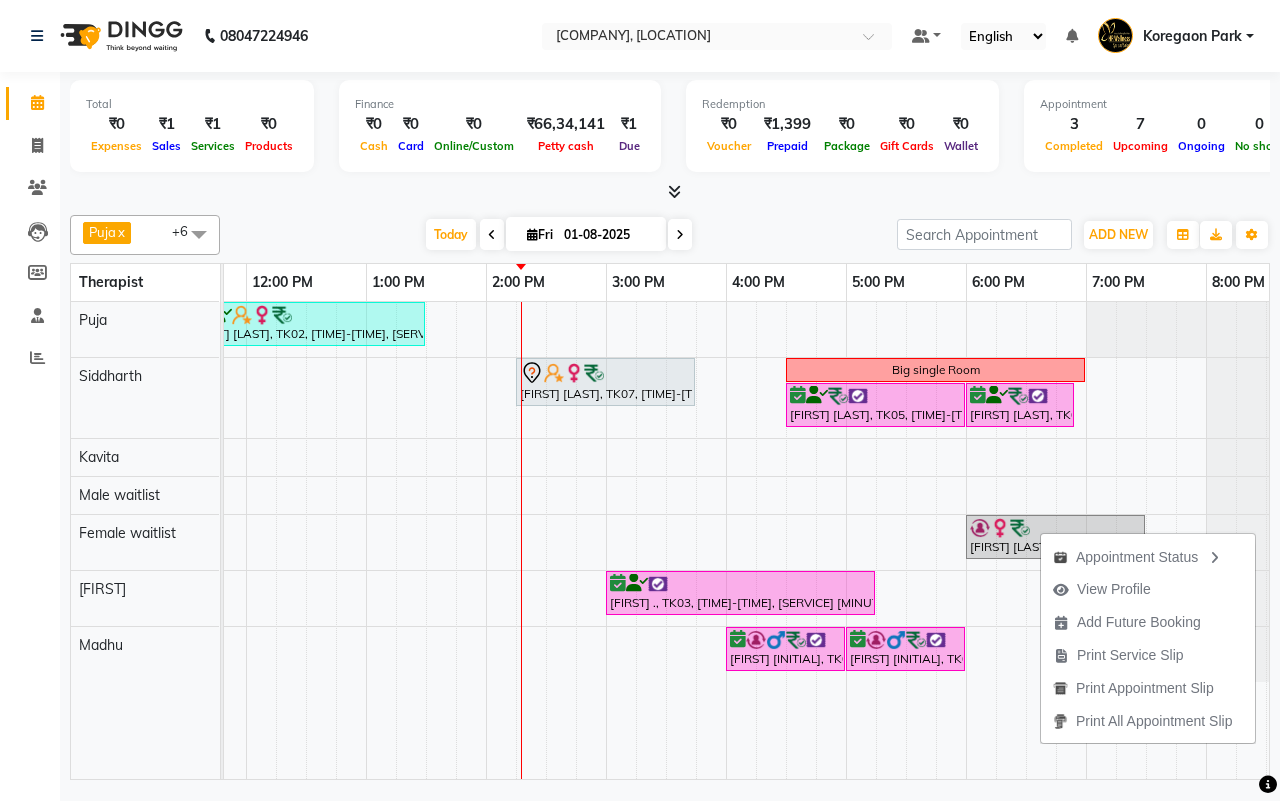 click on "Koregaon Park" at bounding box center [1176, 36] 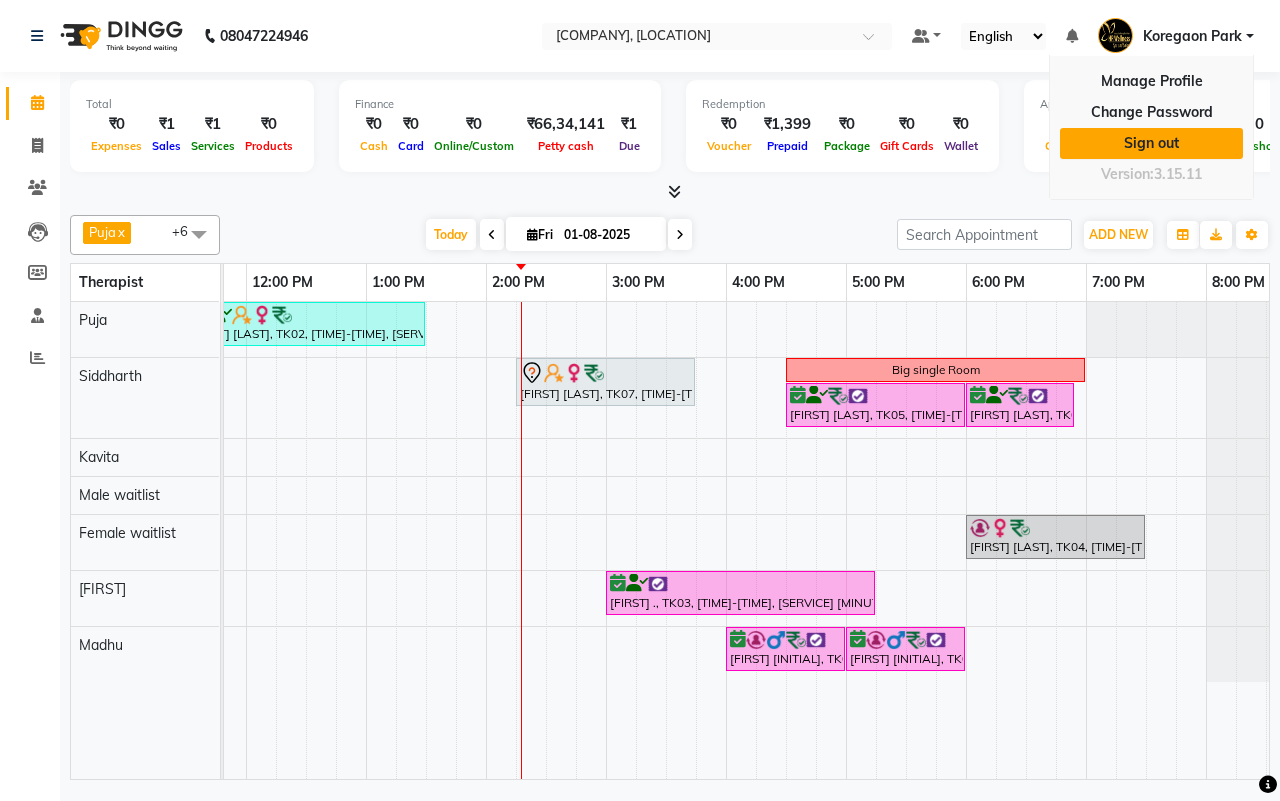 click on "Sign out" at bounding box center (1151, 143) 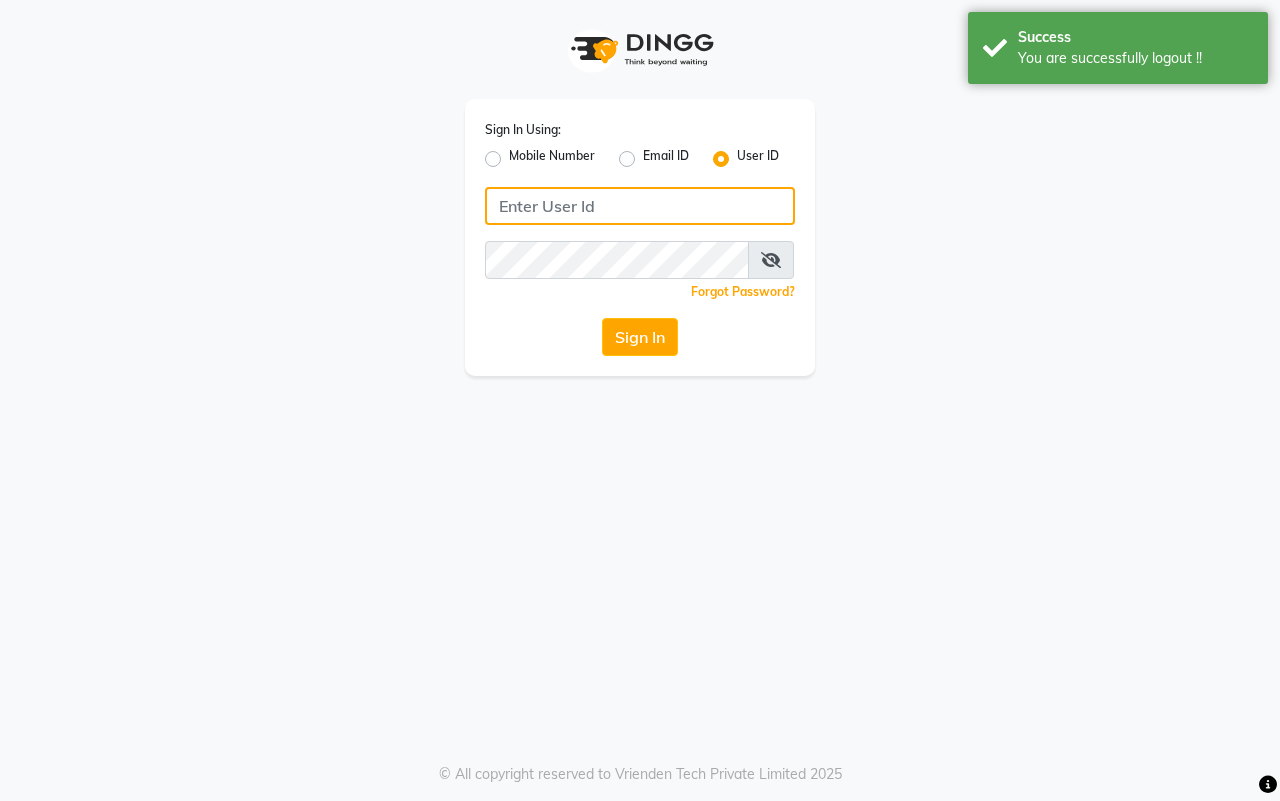 type on "7666948584" 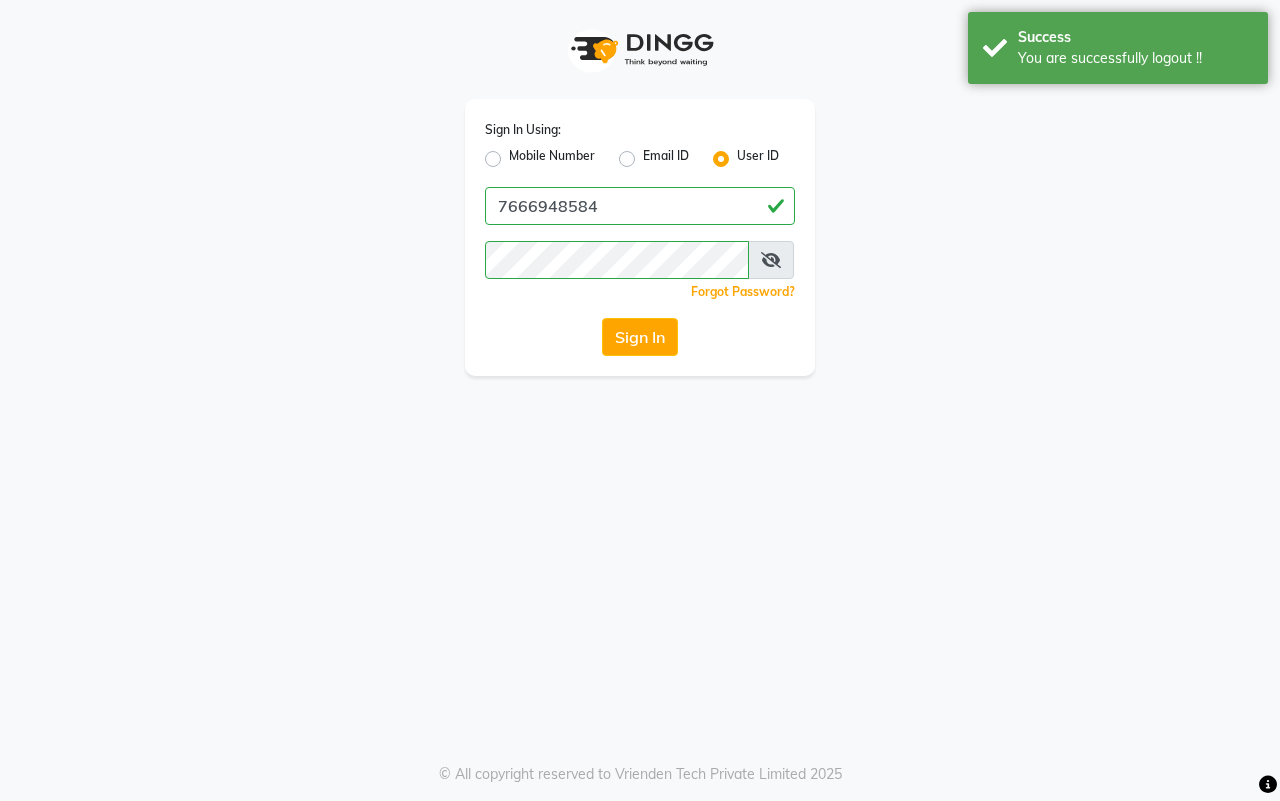 click on "Mobile Number" 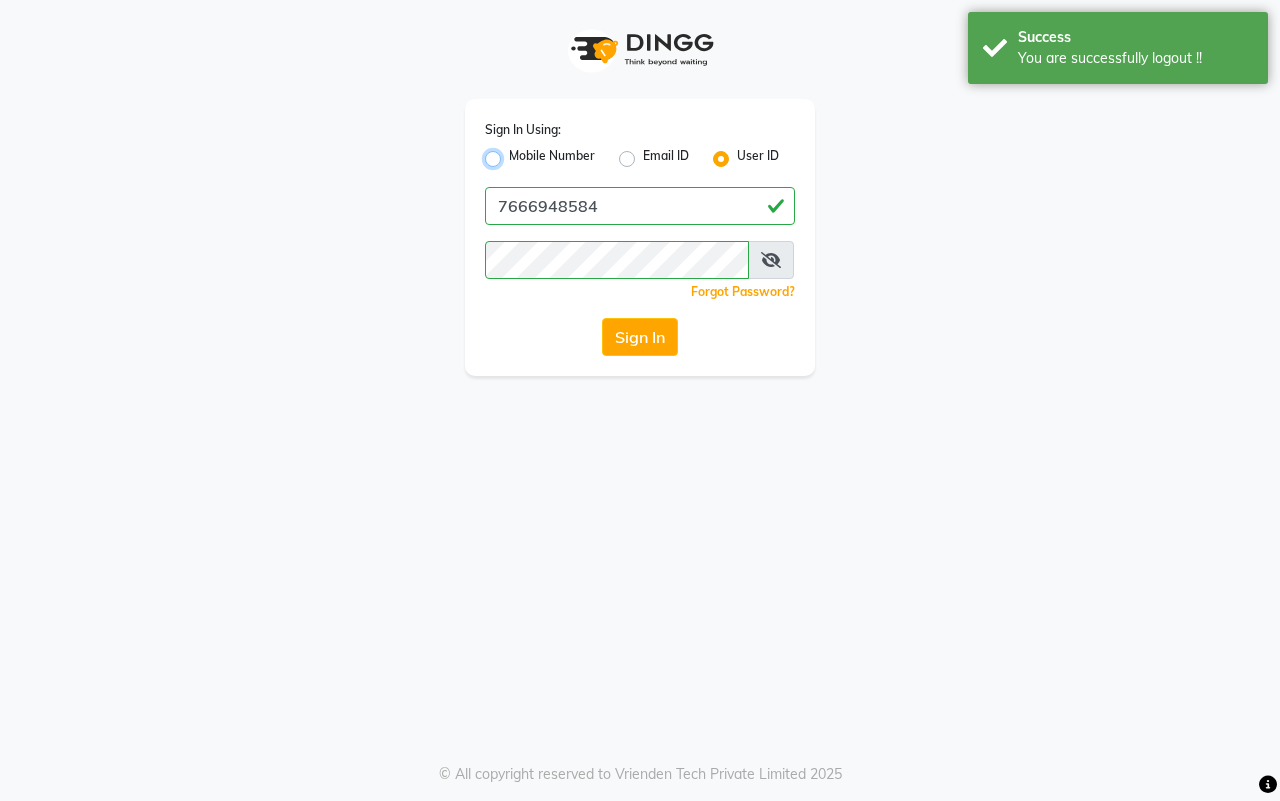 click on "Mobile Number" at bounding box center (515, 153) 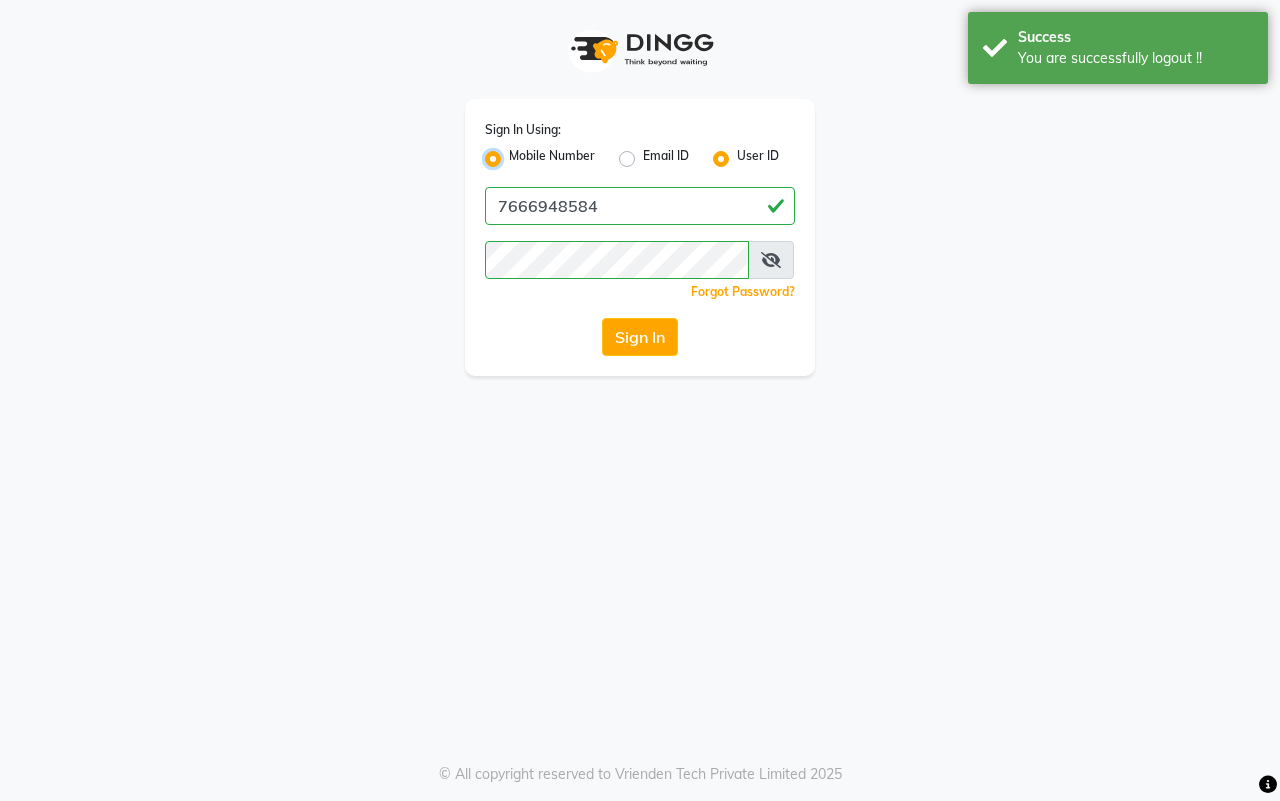 radio on "false" 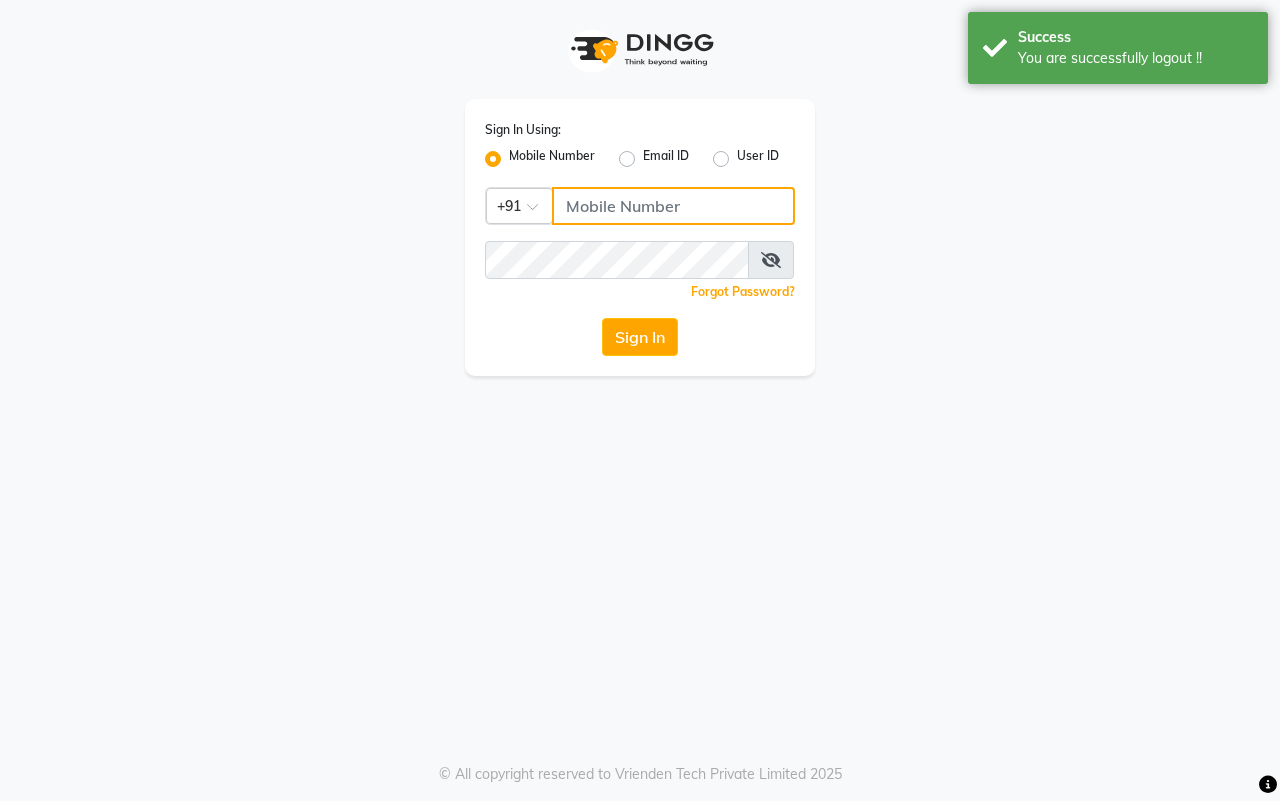 click 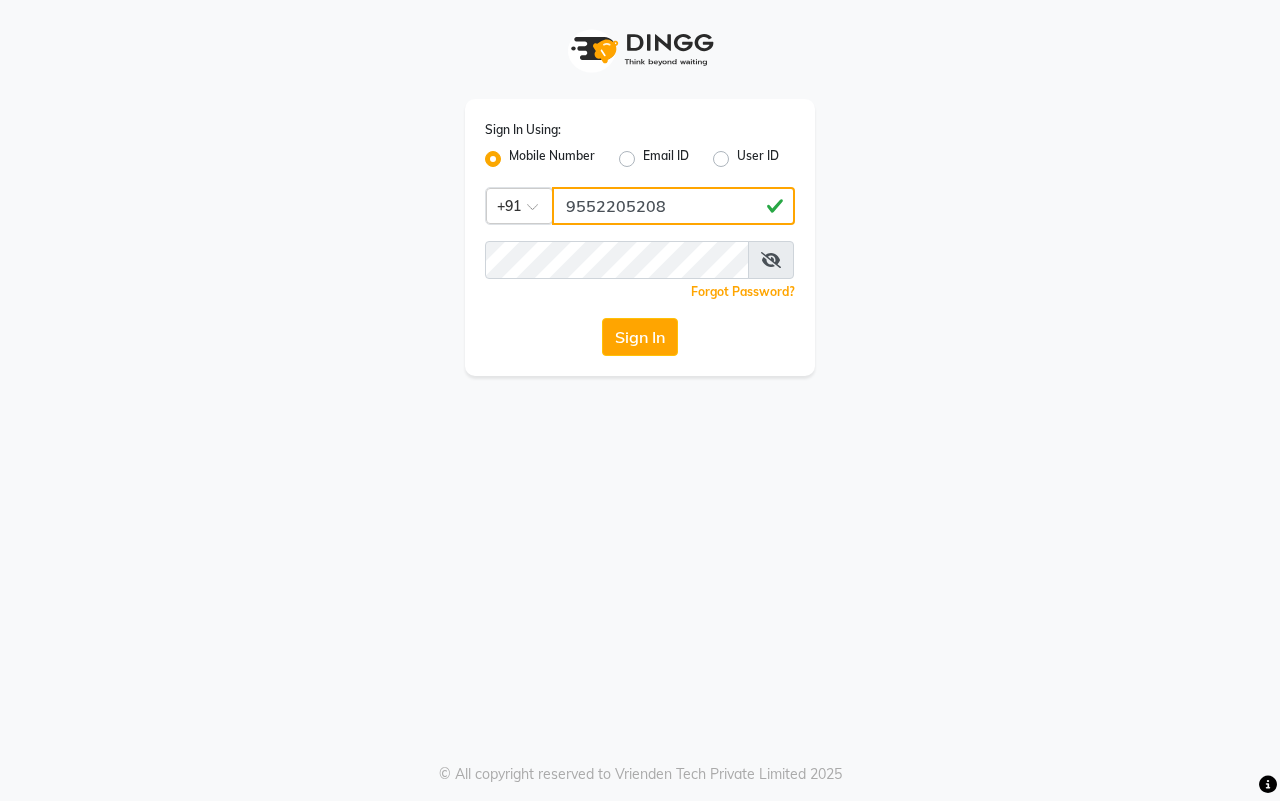 type on "9552205208" 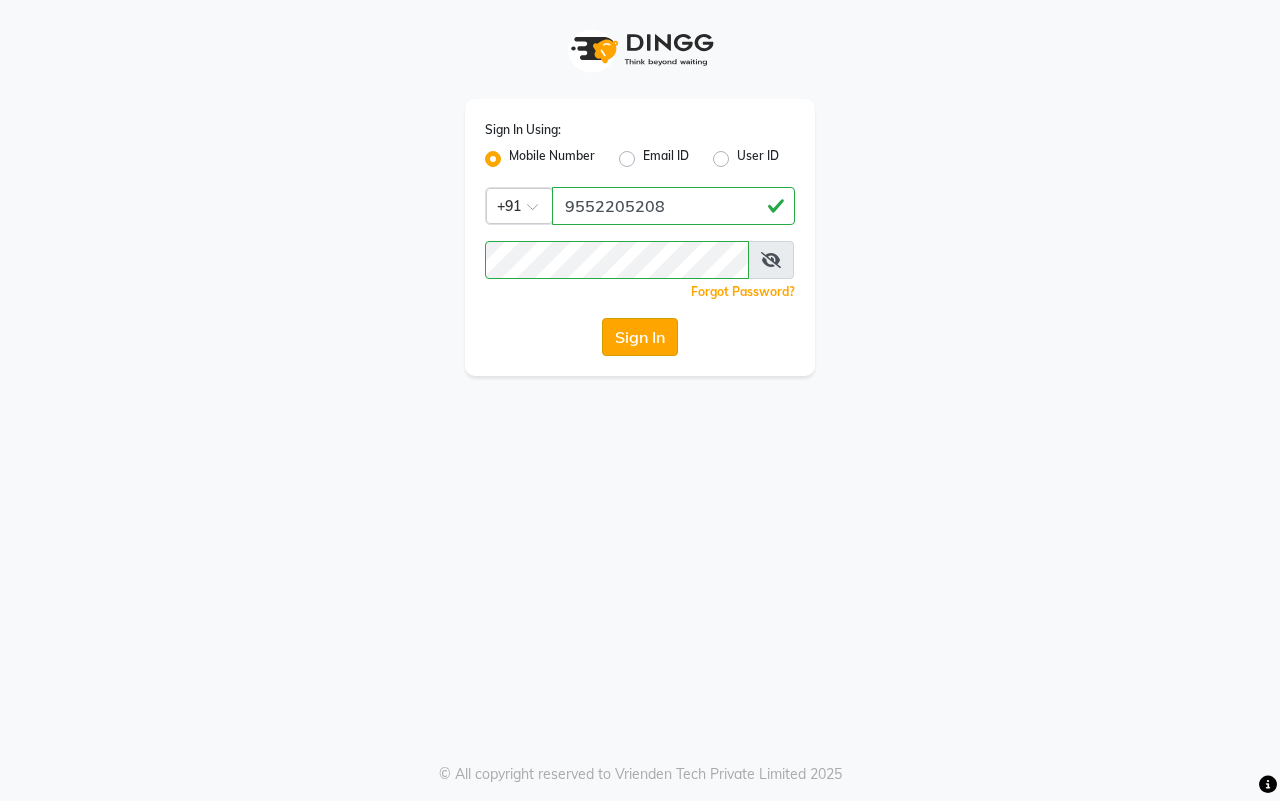click on "Sign In" 